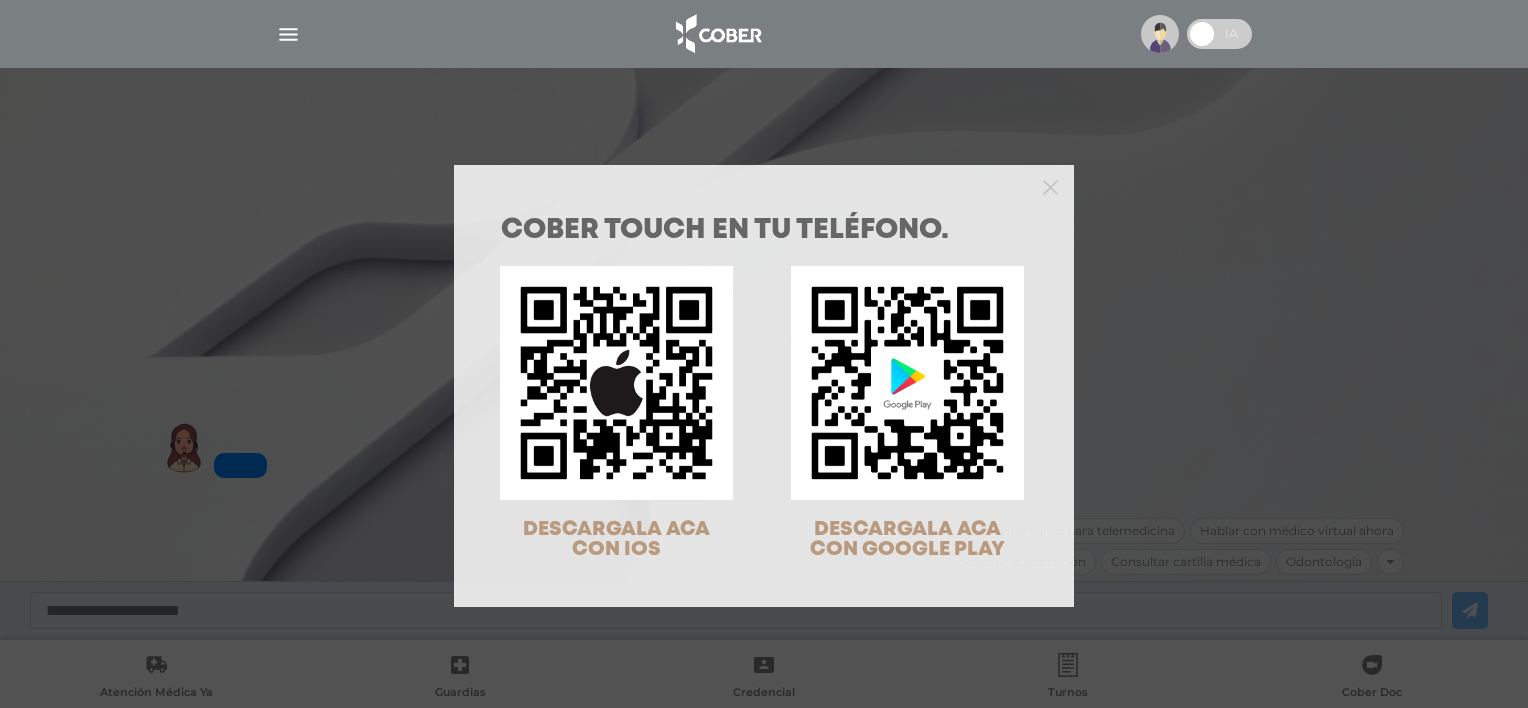 scroll, scrollTop: 0, scrollLeft: 0, axis: both 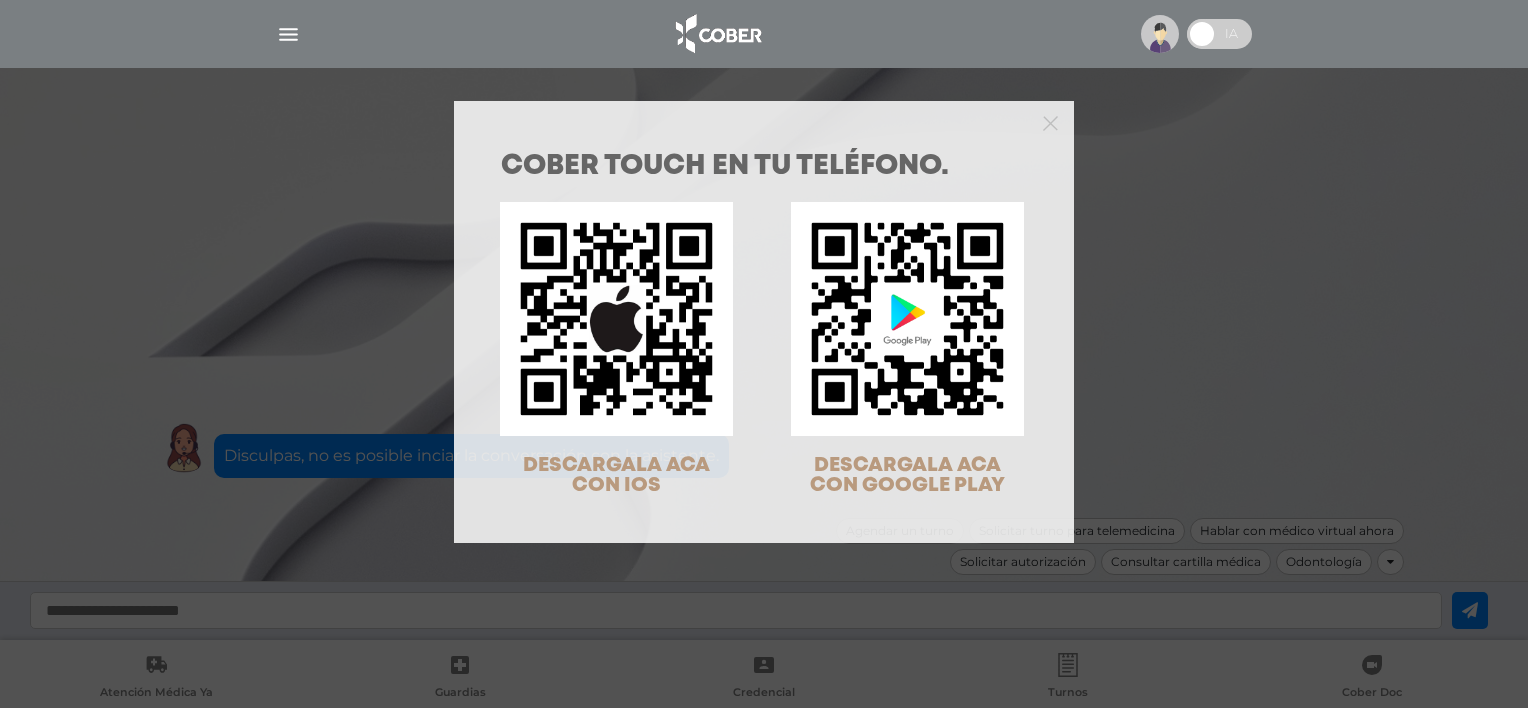 click on "COBER TOUCH en tu teléfono.
DESCARGALA ACA CON IOS
DESCARGALA ACA CON GOOGLE PLAY" at bounding box center (764, 354) 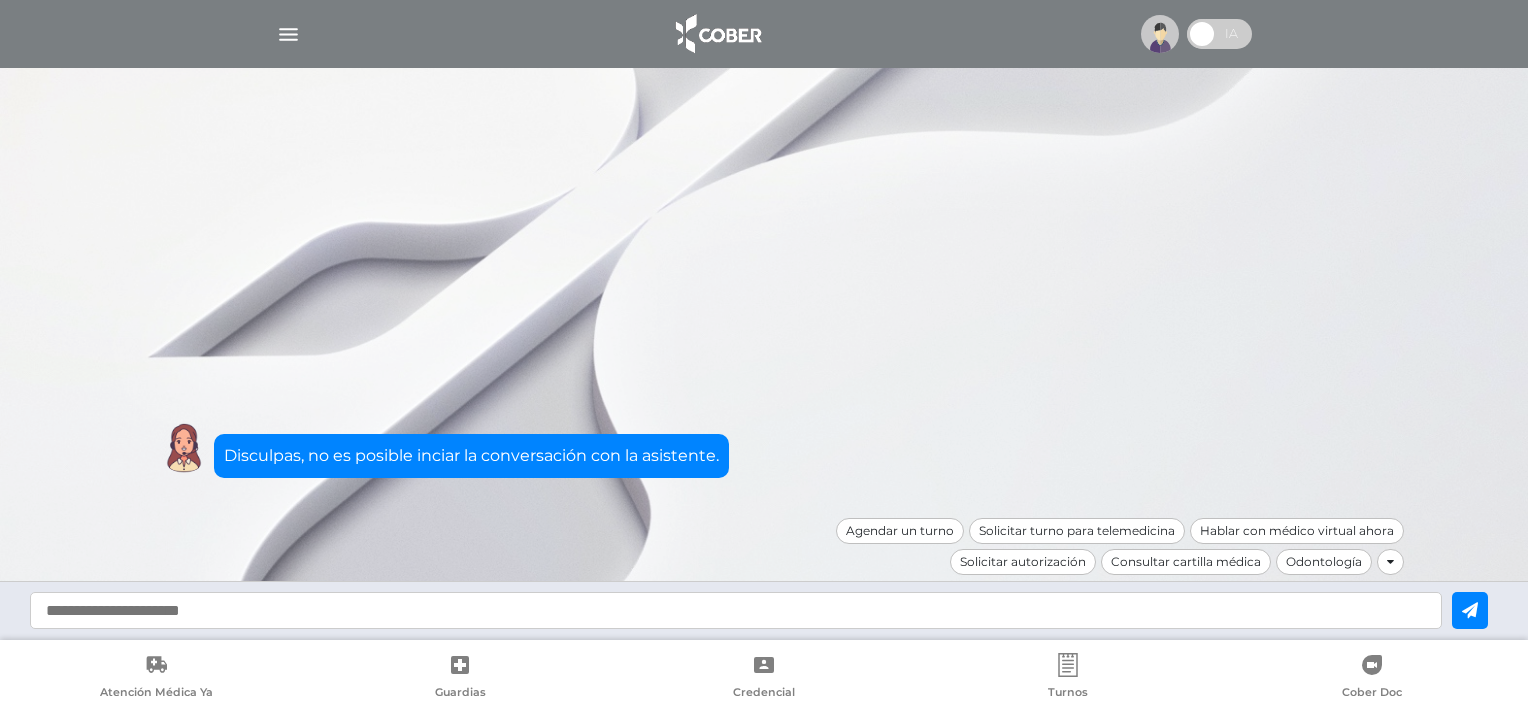 click at bounding box center [1219, 34] 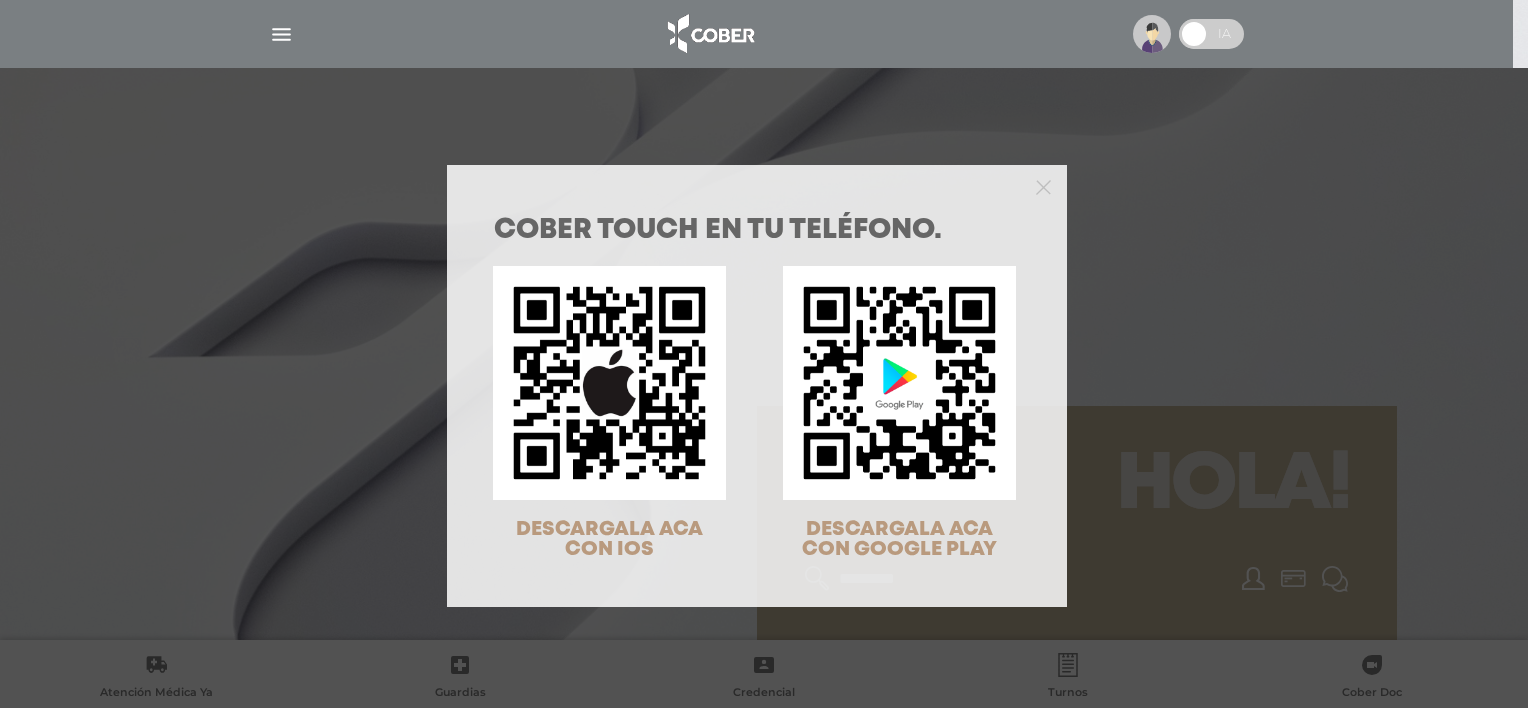 scroll, scrollTop: 0, scrollLeft: 0, axis: both 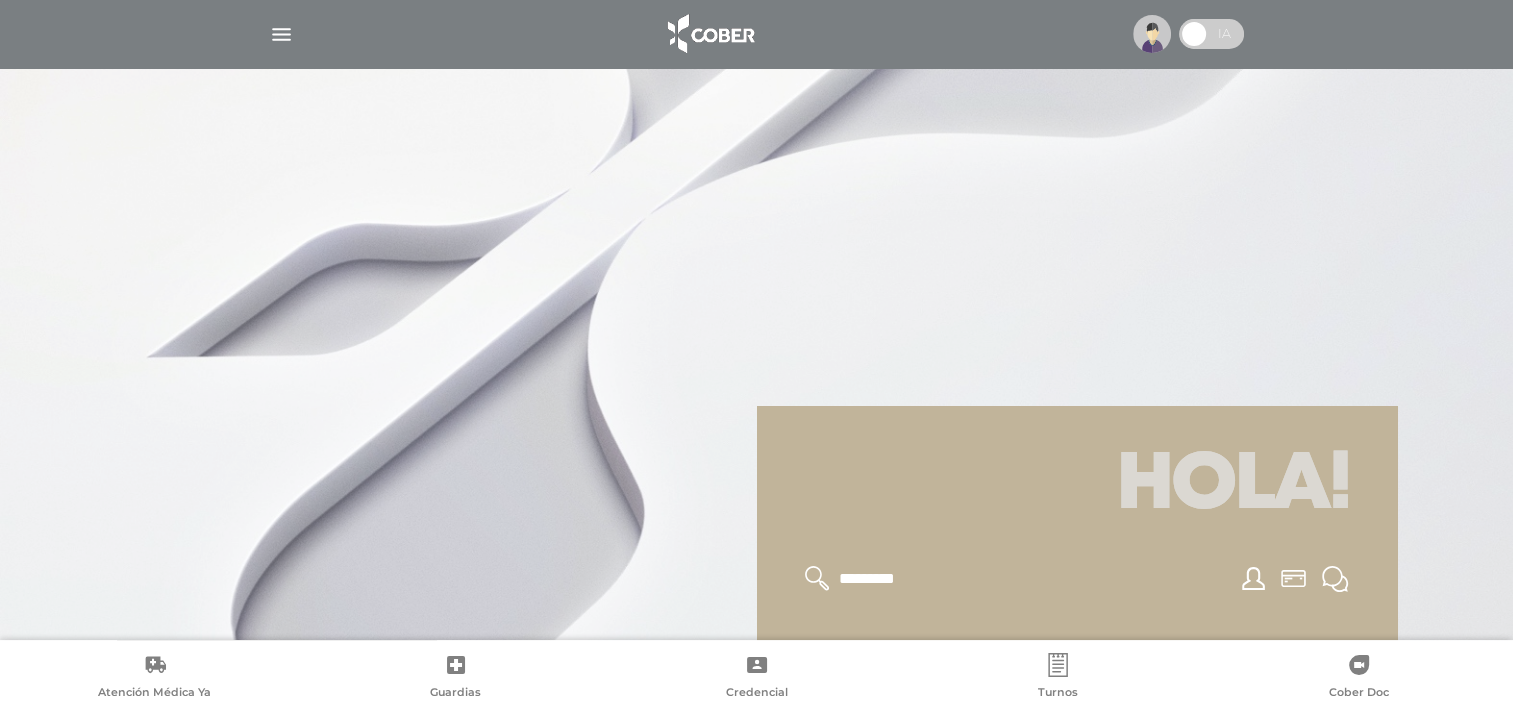 click at bounding box center (1152, 34) 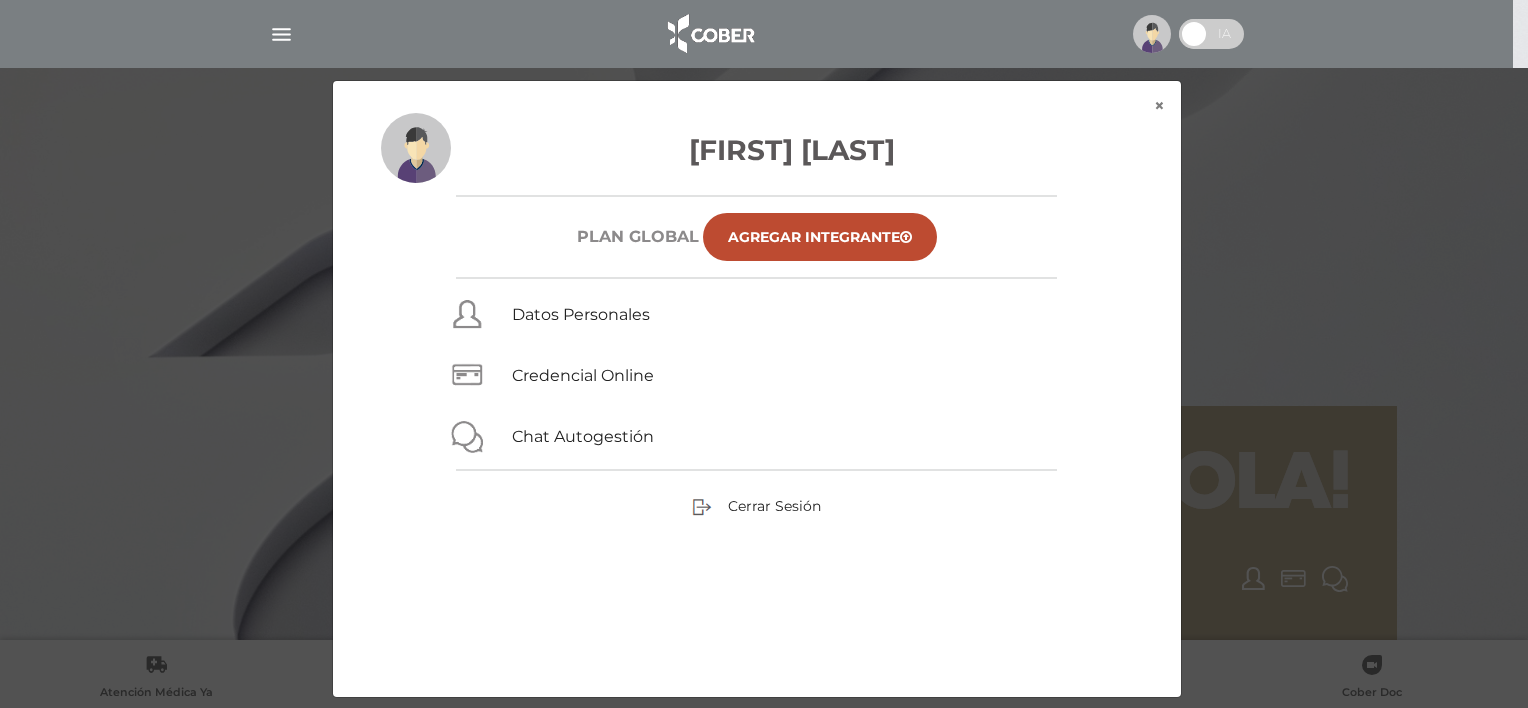 click on "Liliana Castilla
Plan Global
Agregar Integrante
Datos Personales
Credencial Online
Chat Autogestión
Cerrar Sesión" at bounding box center [757, 405] 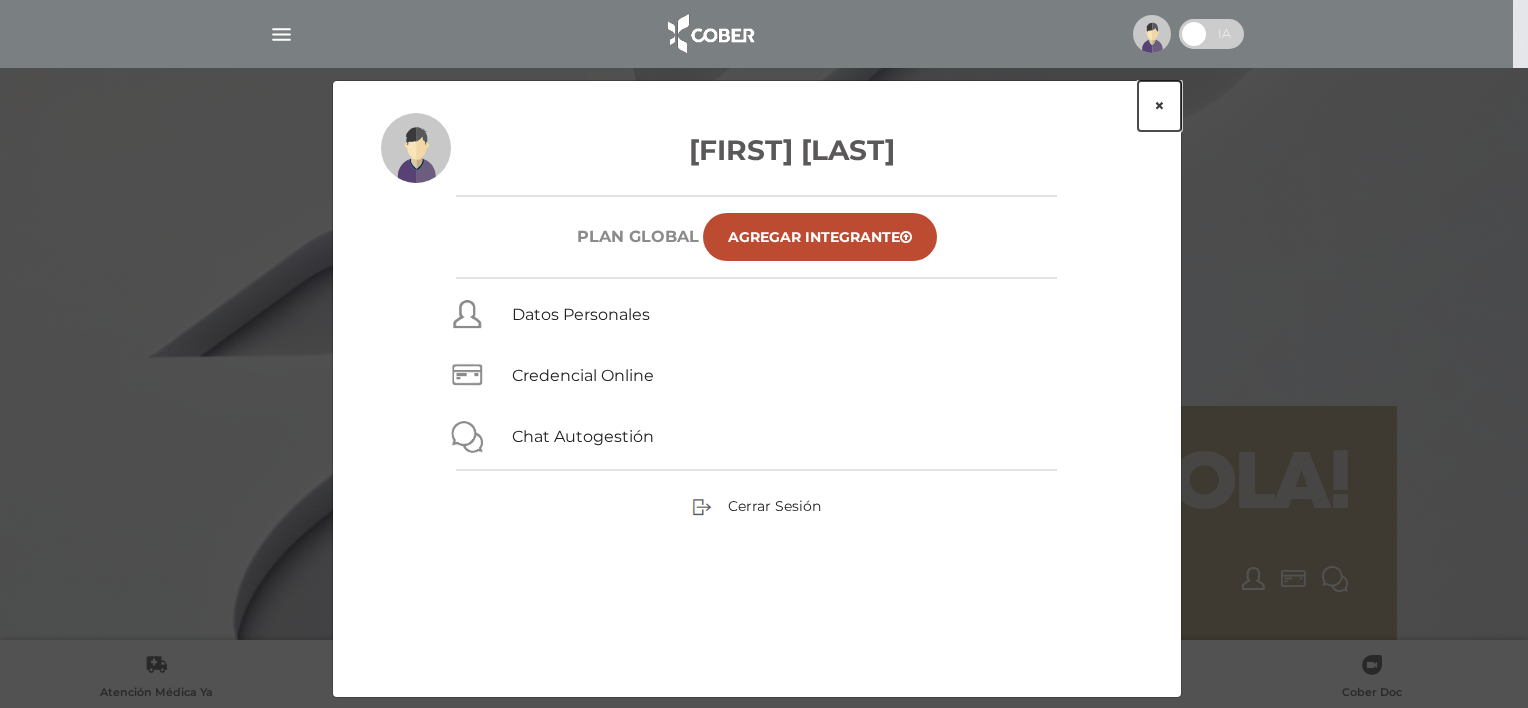 click on "×" at bounding box center [1159, 106] 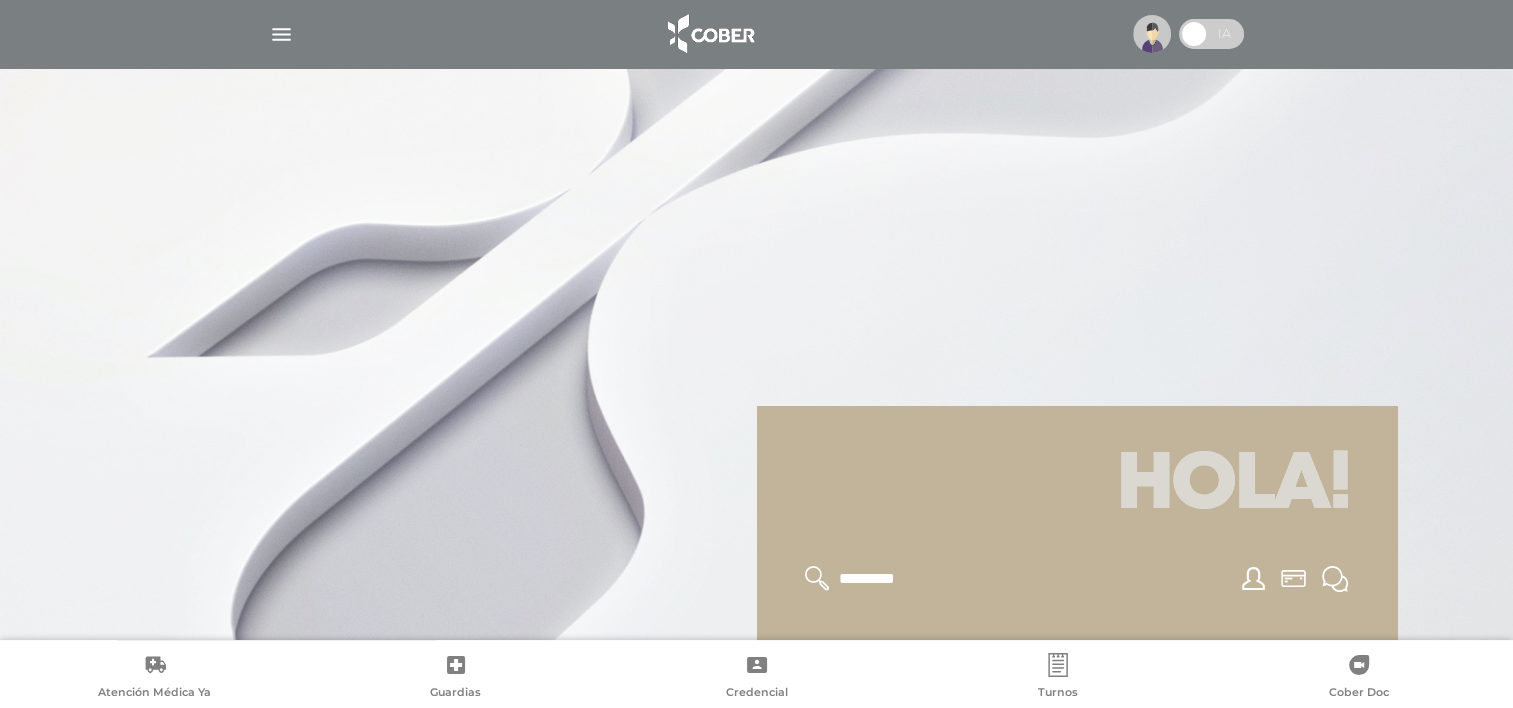 click at bounding box center (281, 34) 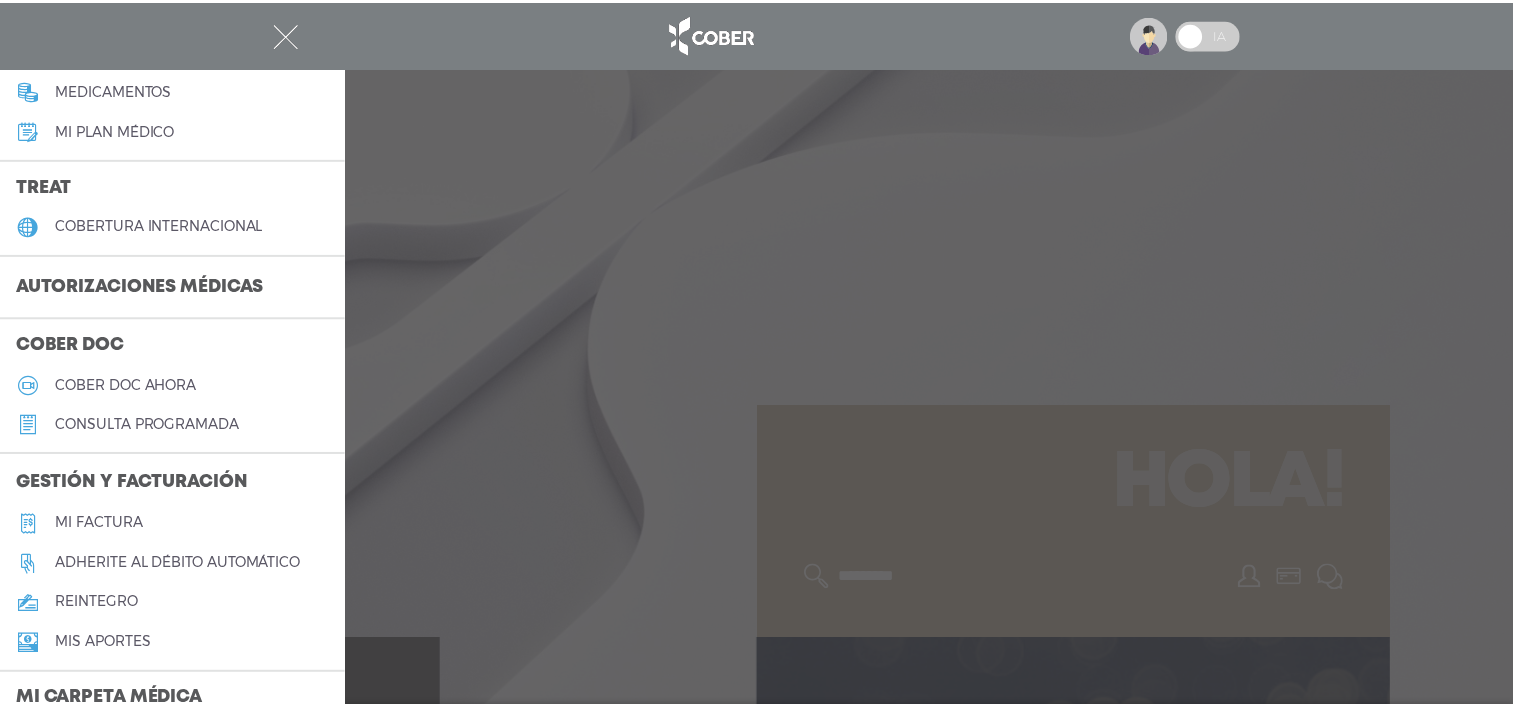 scroll, scrollTop: 336, scrollLeft: 0, axis: vertical 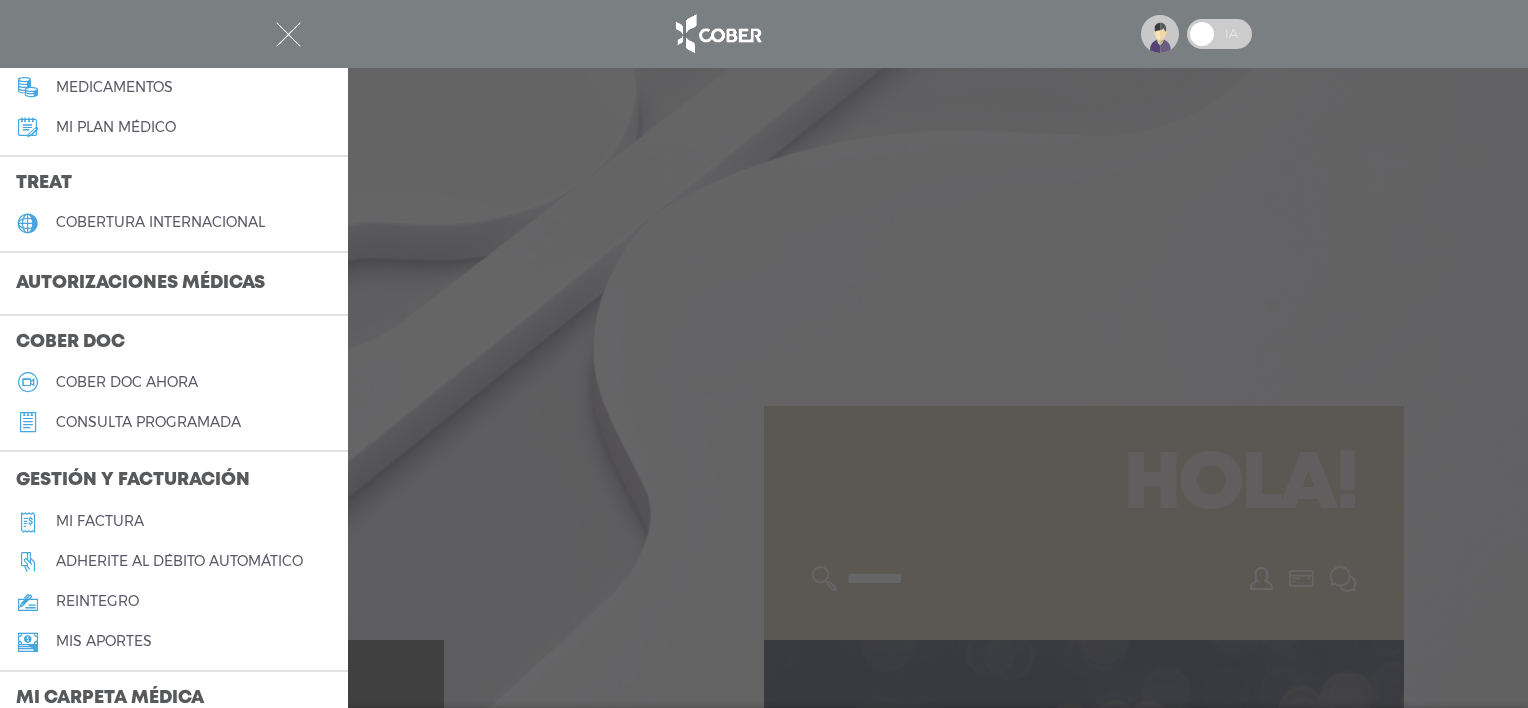 click on "Autorizaciones médicas" at bounding box center (140, 284) 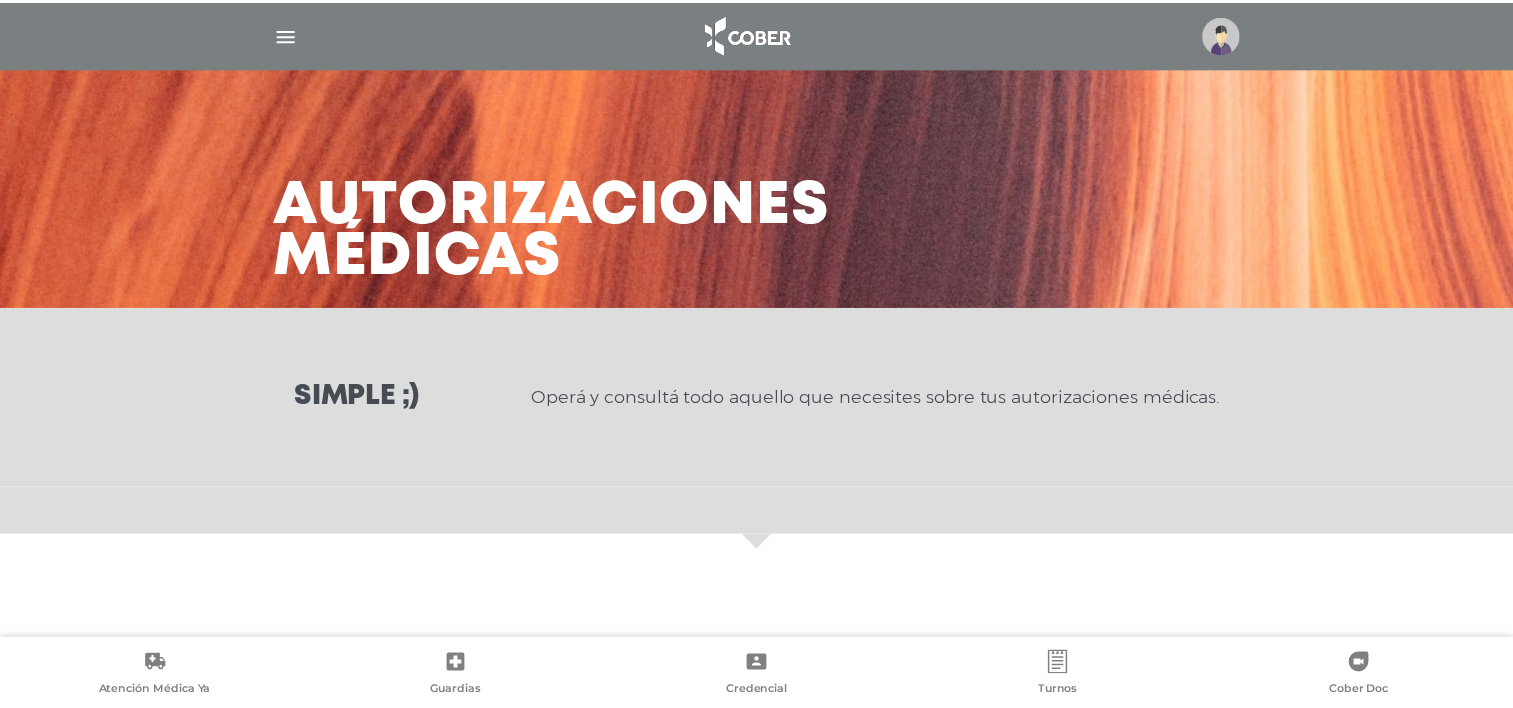 scroll, scrollTop: 0, scrollLeft: 0, axis: both 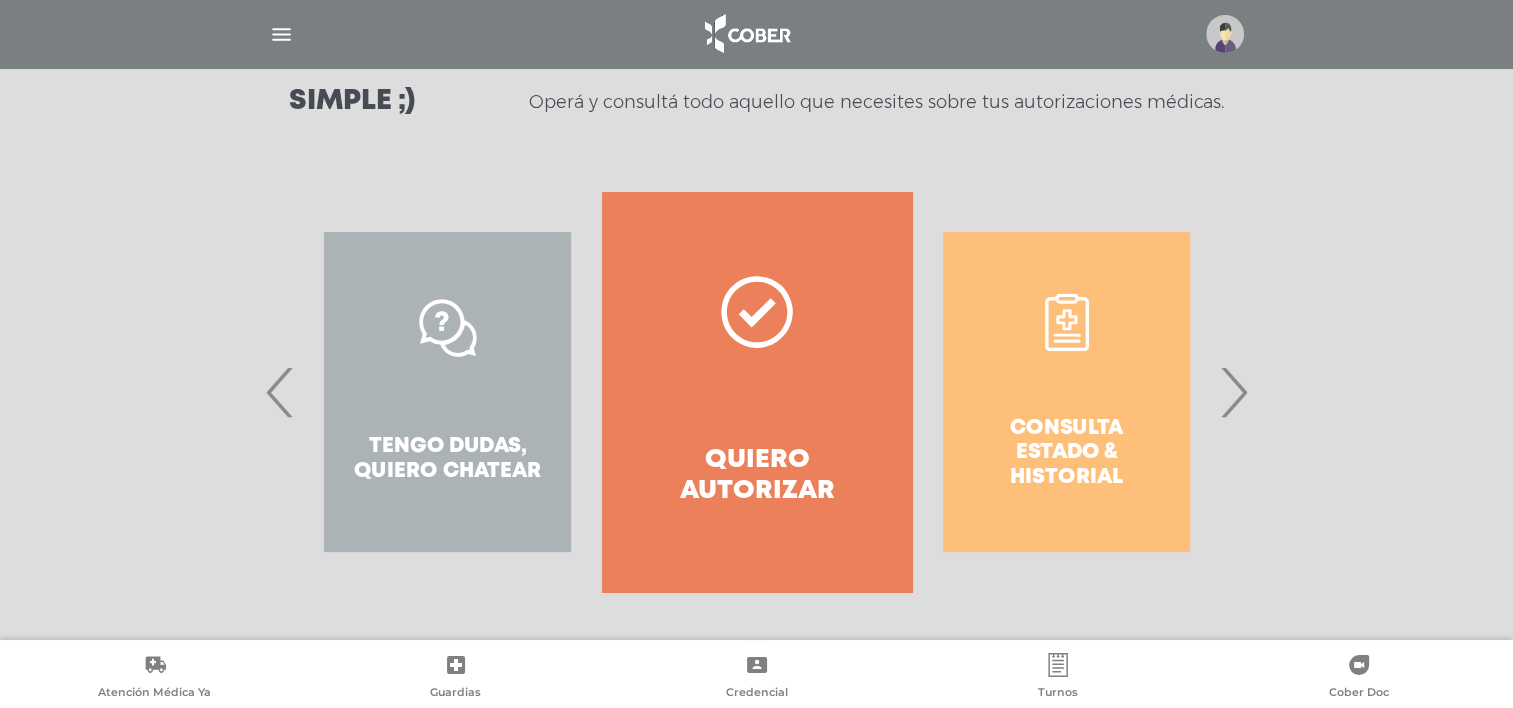 click on "Consulta estado & historial" at bounding box center [1066, 392] 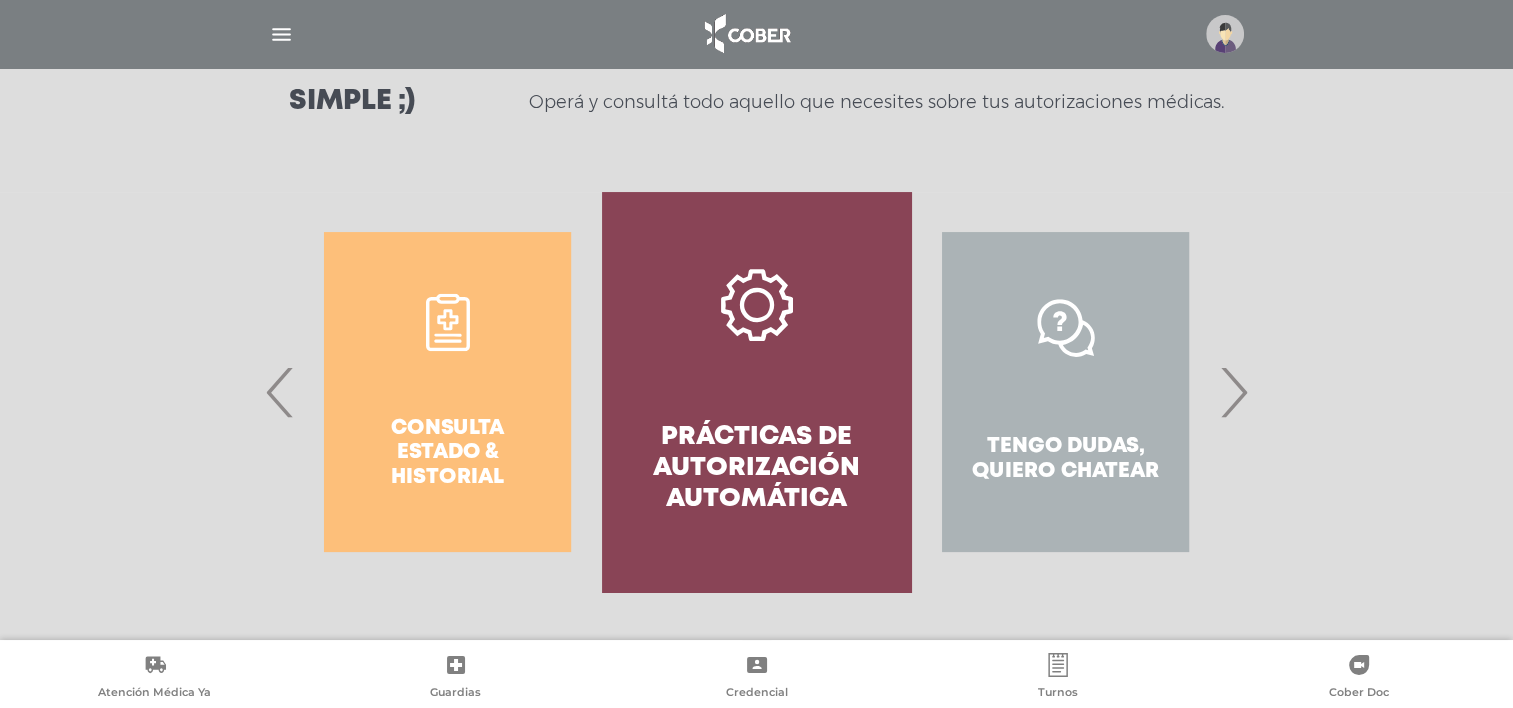 click on "Consulta estado & historial" at bounding box center [447, 392] 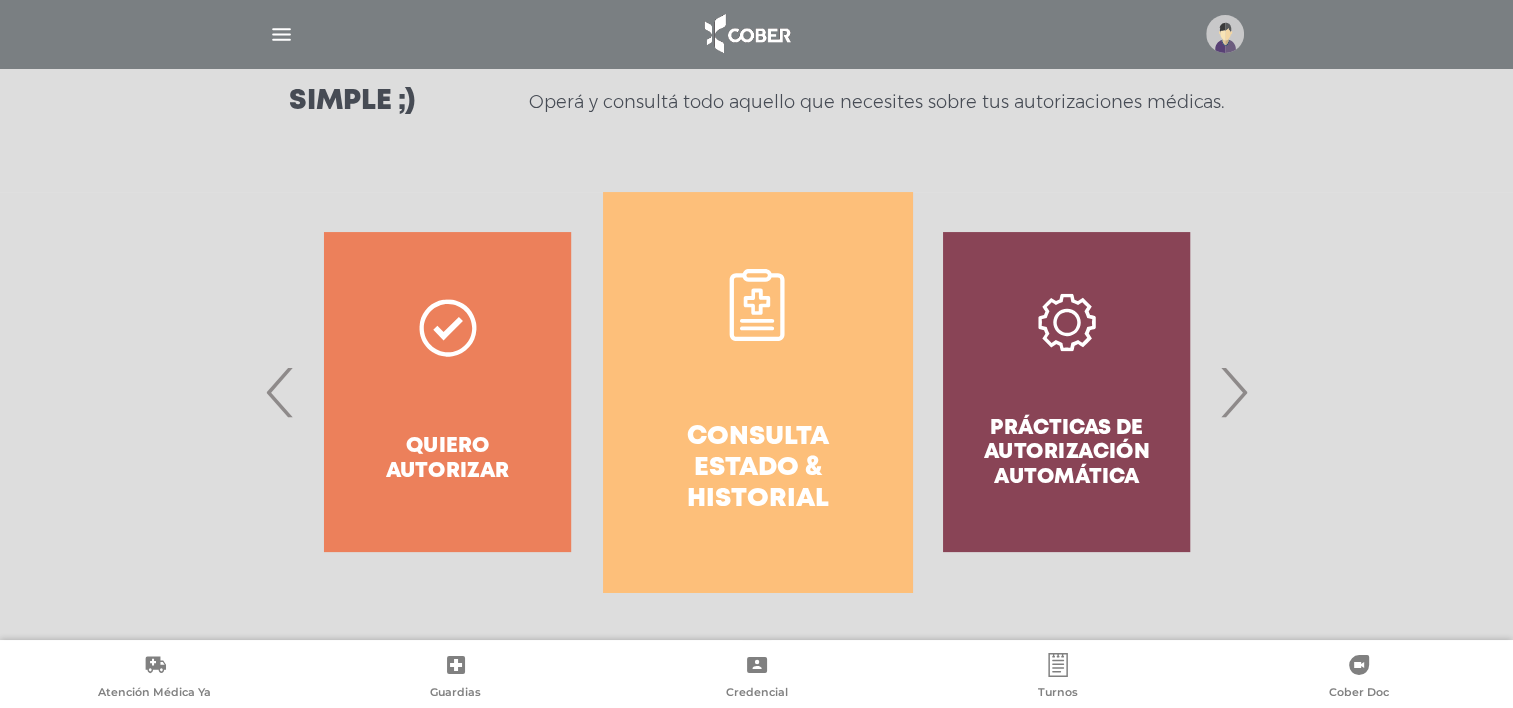 click on "Consulta estado & historial" at bounding box center (757, 469) 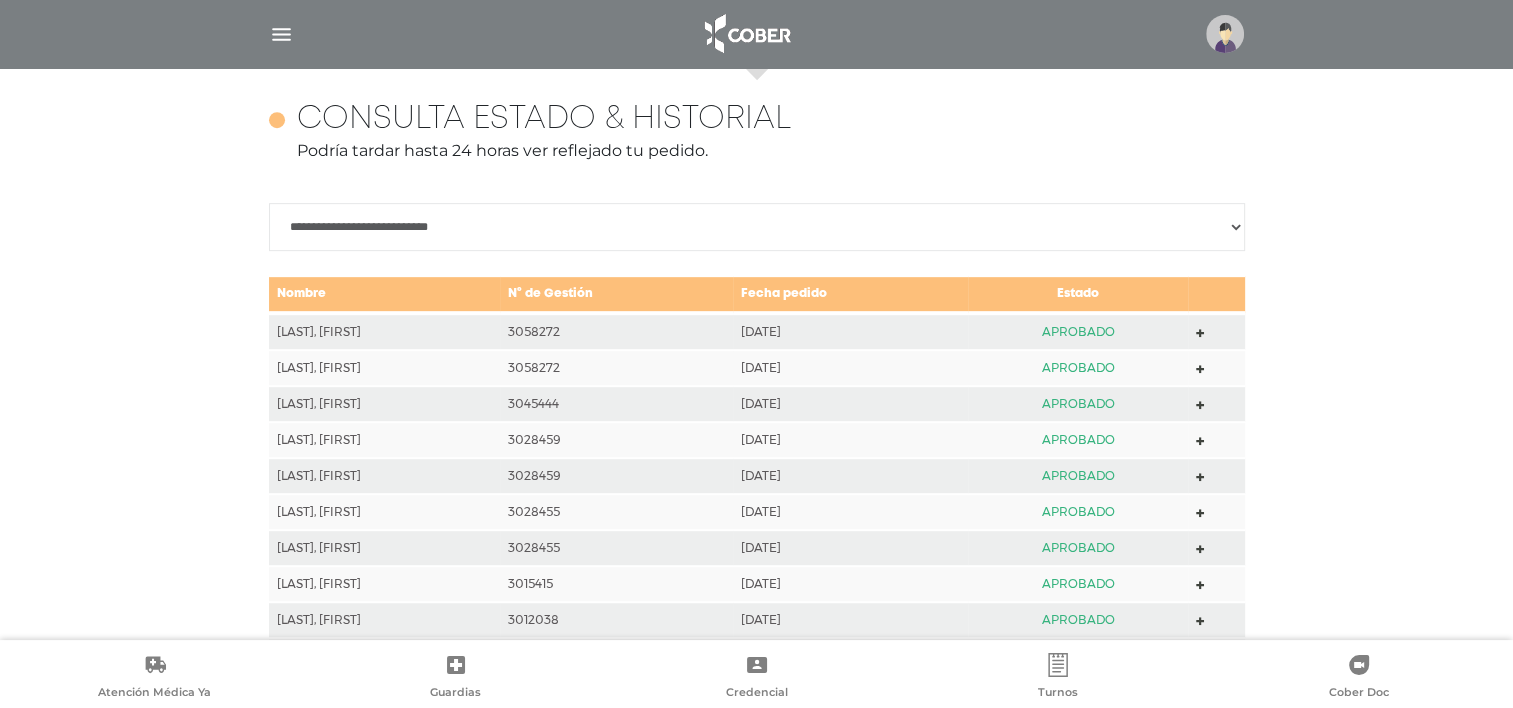 scroll, scrollTop: 888, scrollLeft: 0, axis: vertical 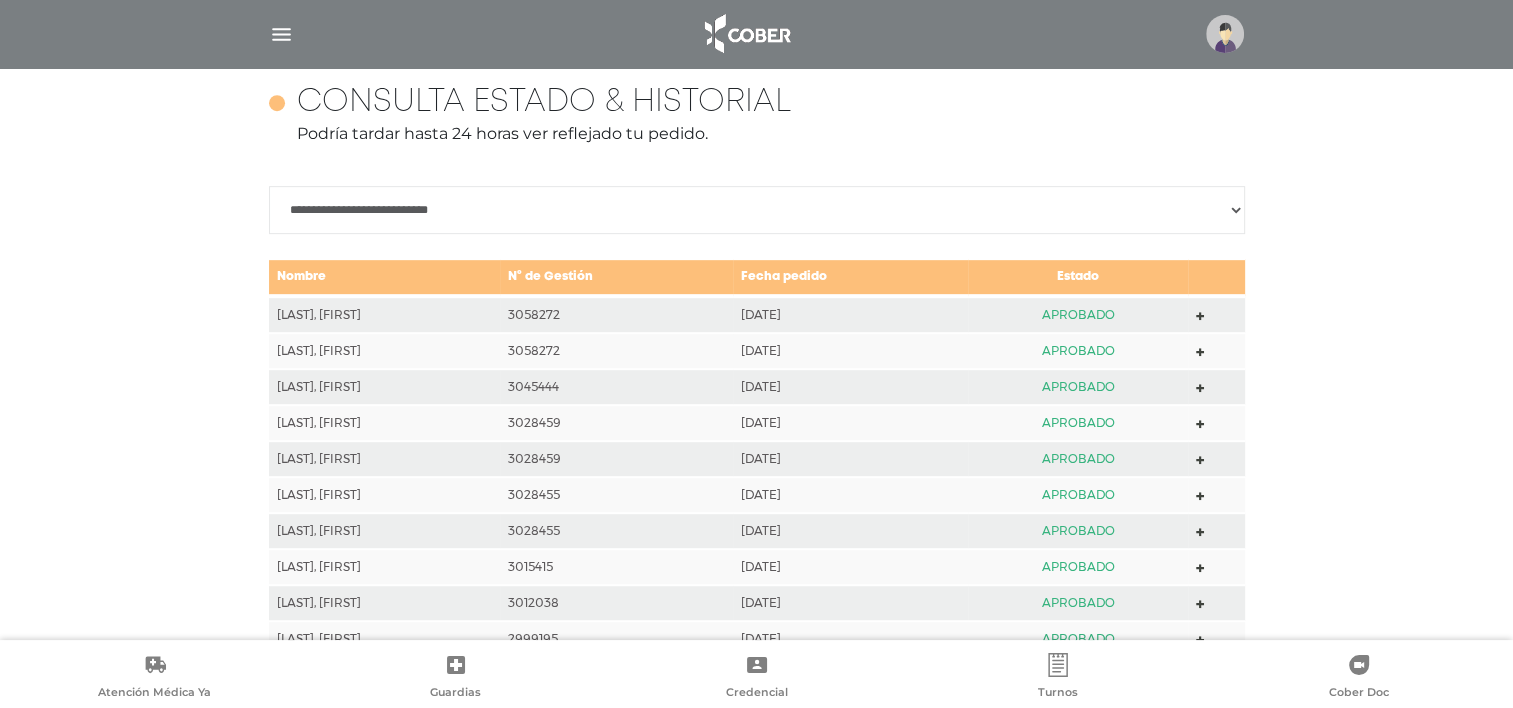 click at bounding box center (1200, 316) 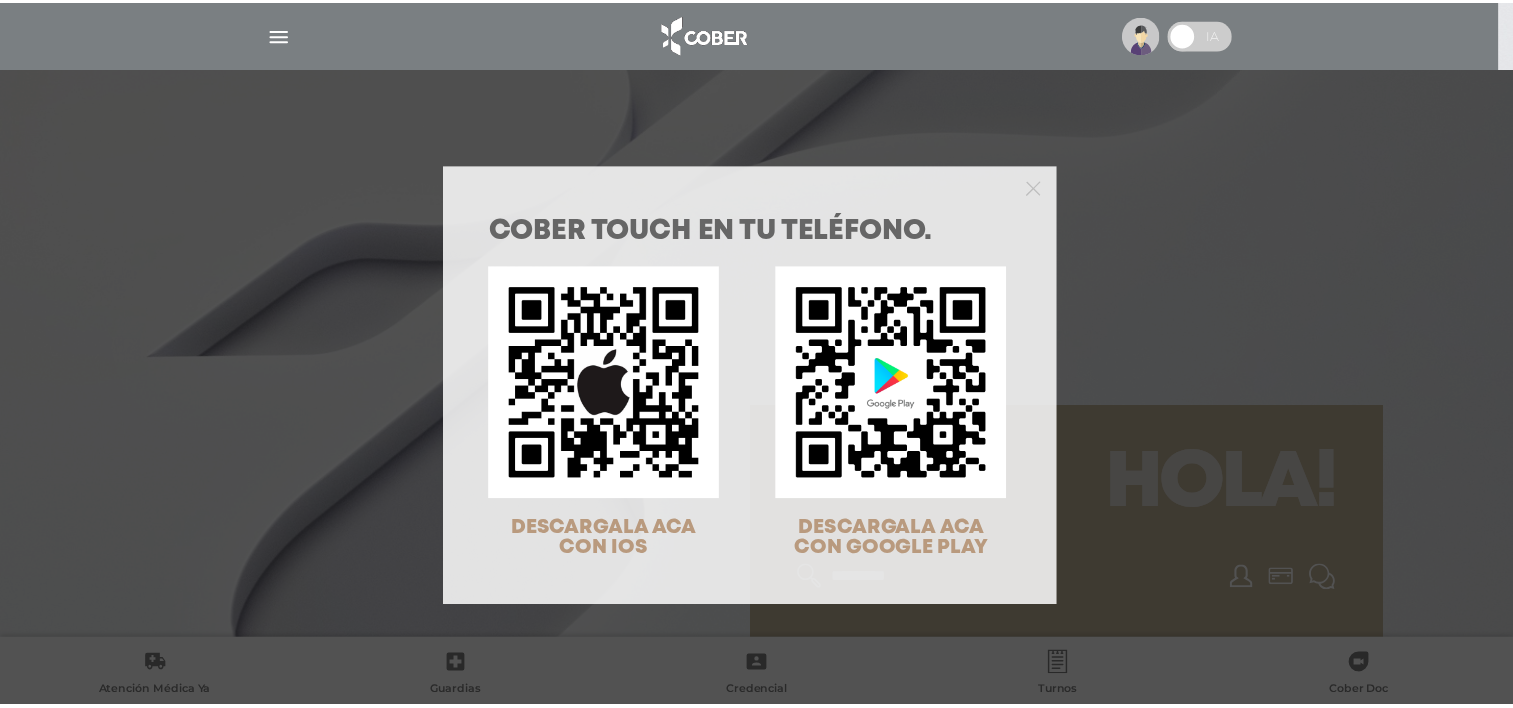 scroll, scrollTop: 0, scrollLeft: 0, axis: both 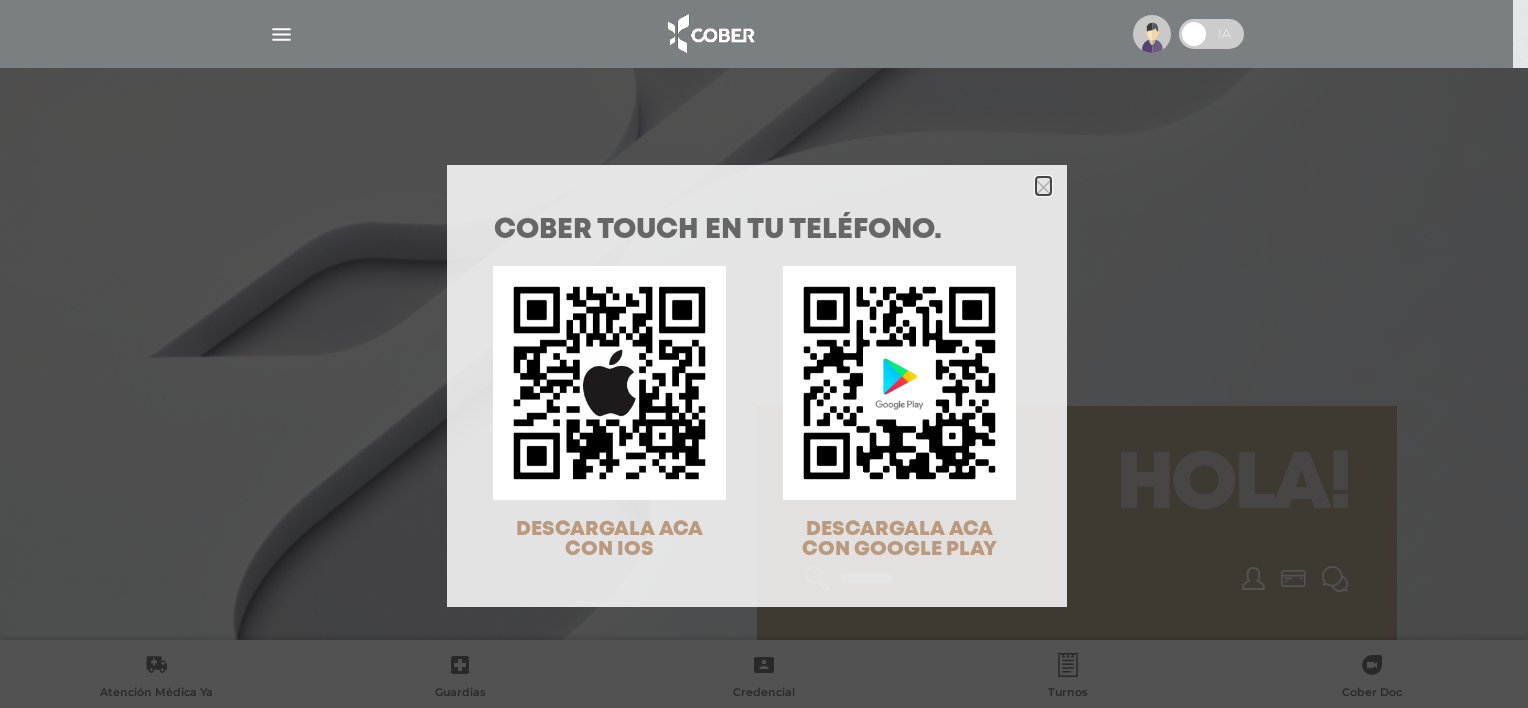 click at bounding box center (1043, 187) 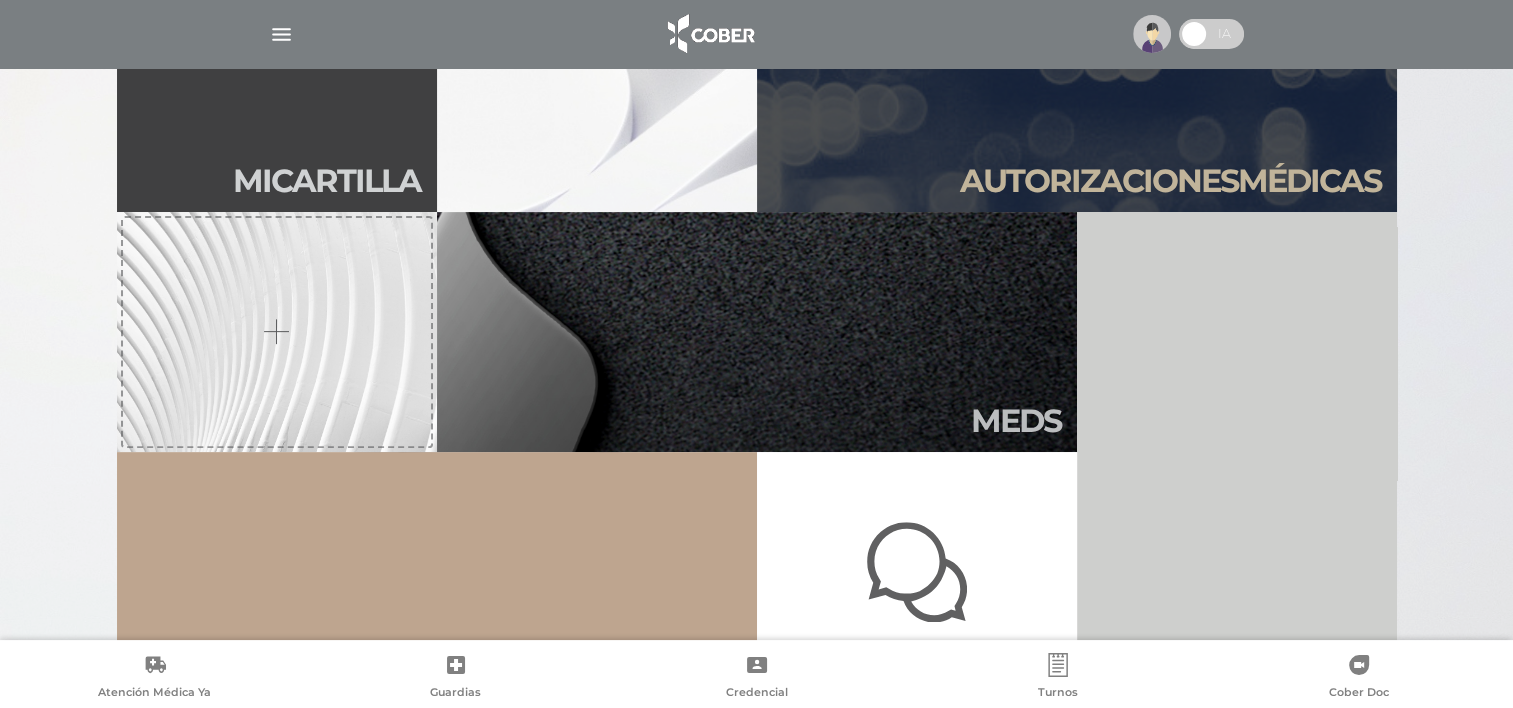 scroll, scrollTop: 662, scrollLeft: 0, axis: vertical 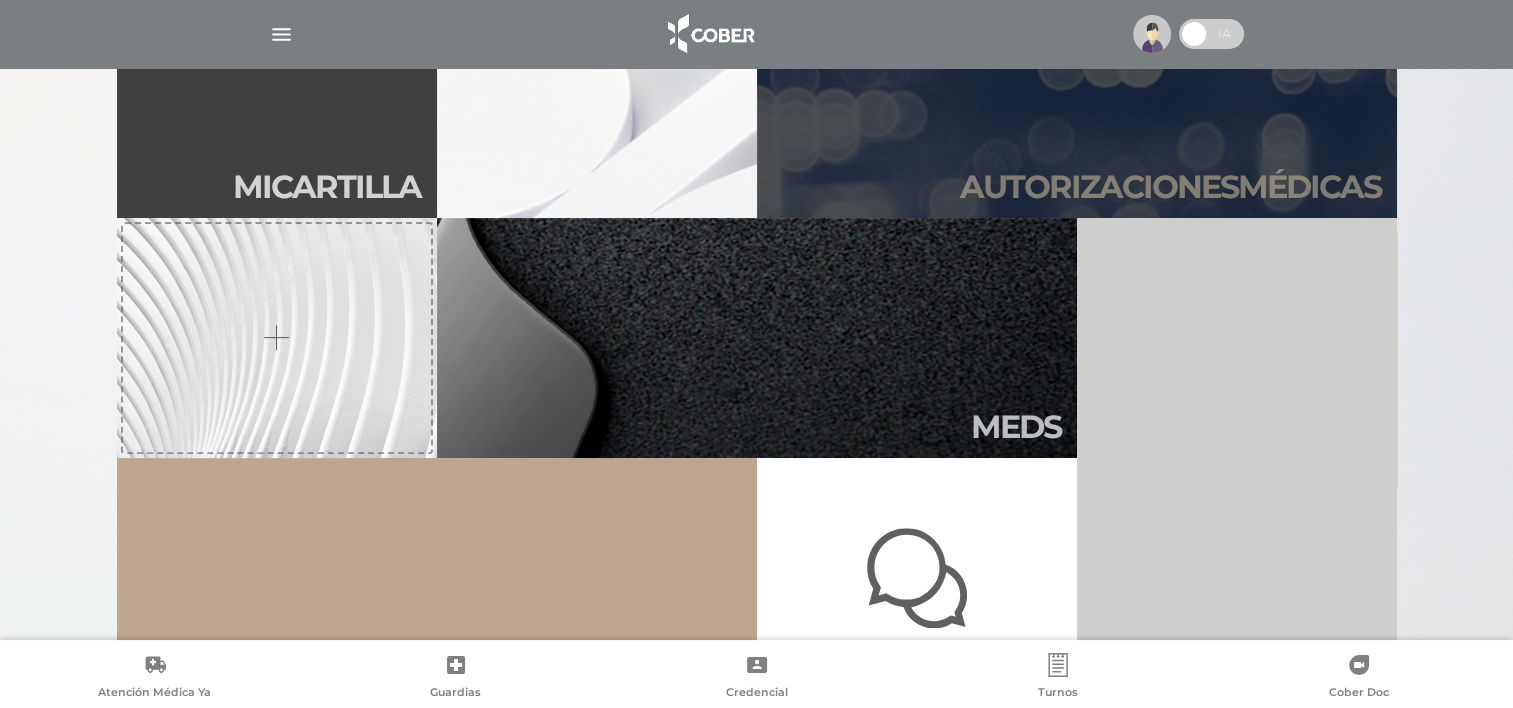 click on "Autori zaciones  médicas" at bounding box center (1170, 187) 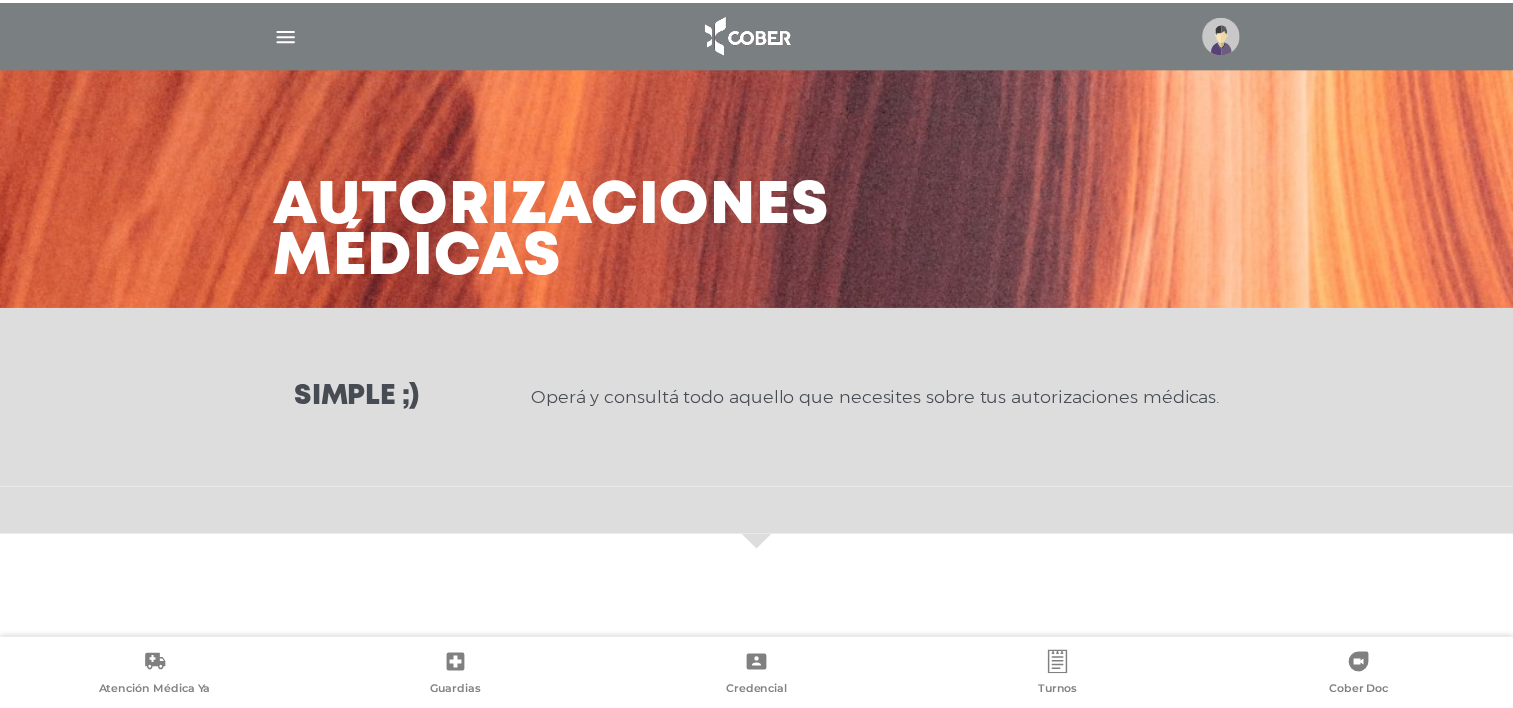 scroll, scrollTop: 0, scrollLeft: 0, axis: both 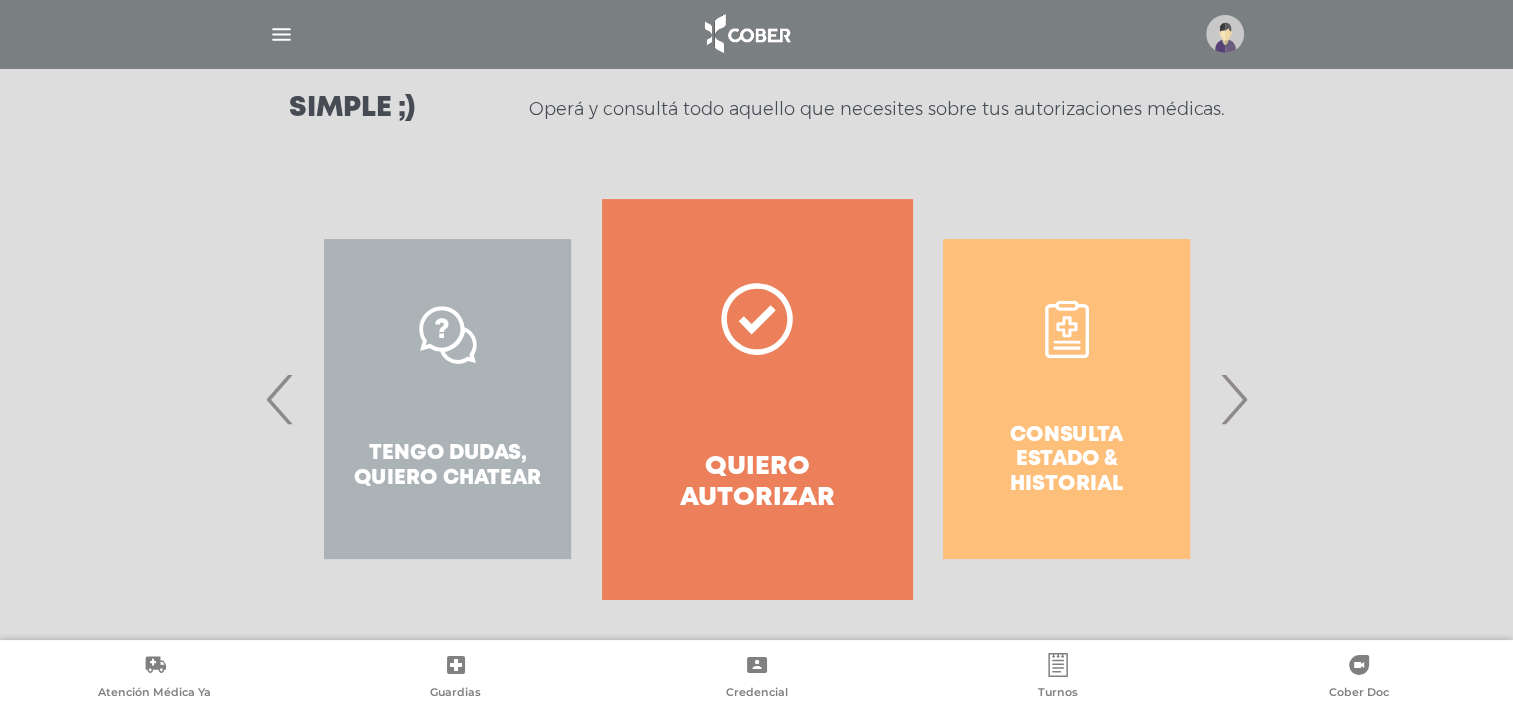 click on "Quiero autorizar" at bounding box center [756, 483] 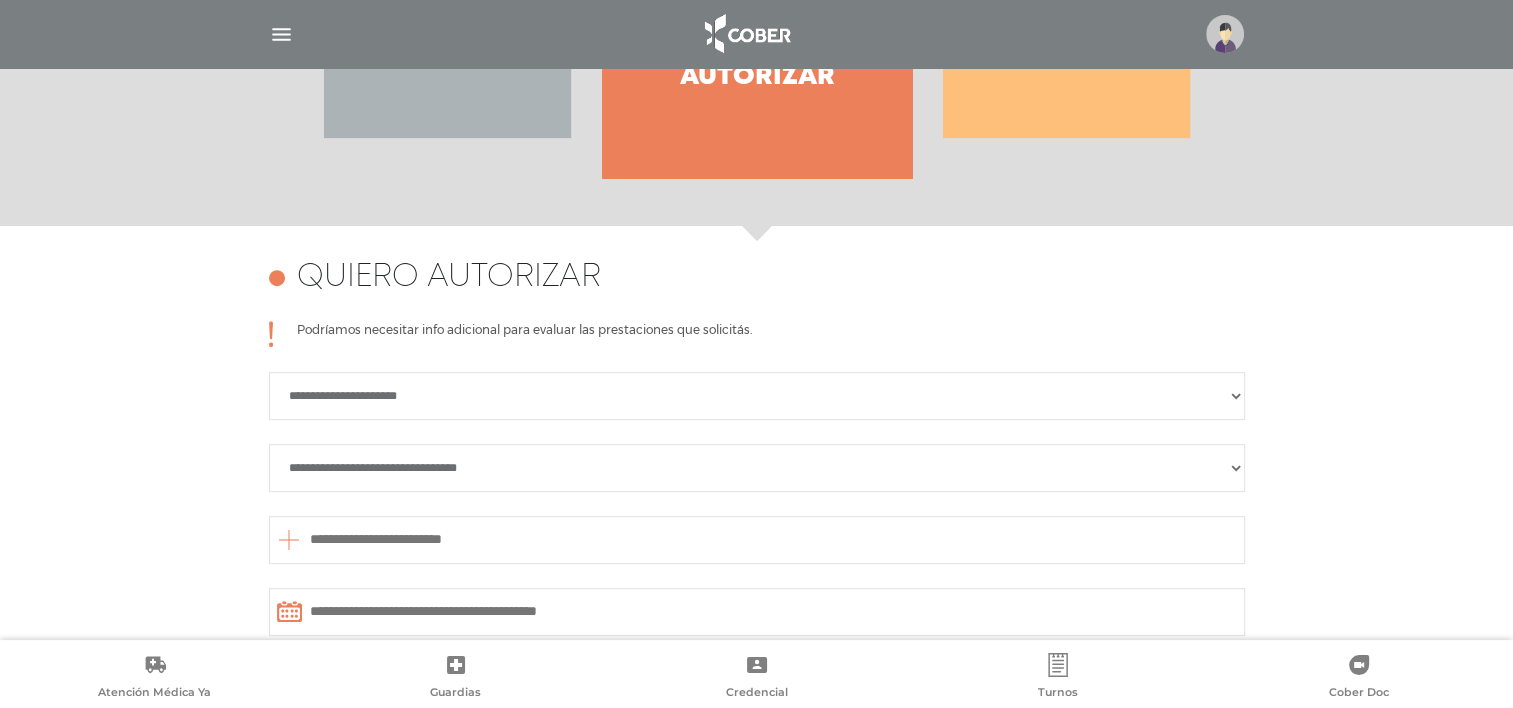 scroll, scrollTop: 888, scrollLeft: 0, axis: vertical 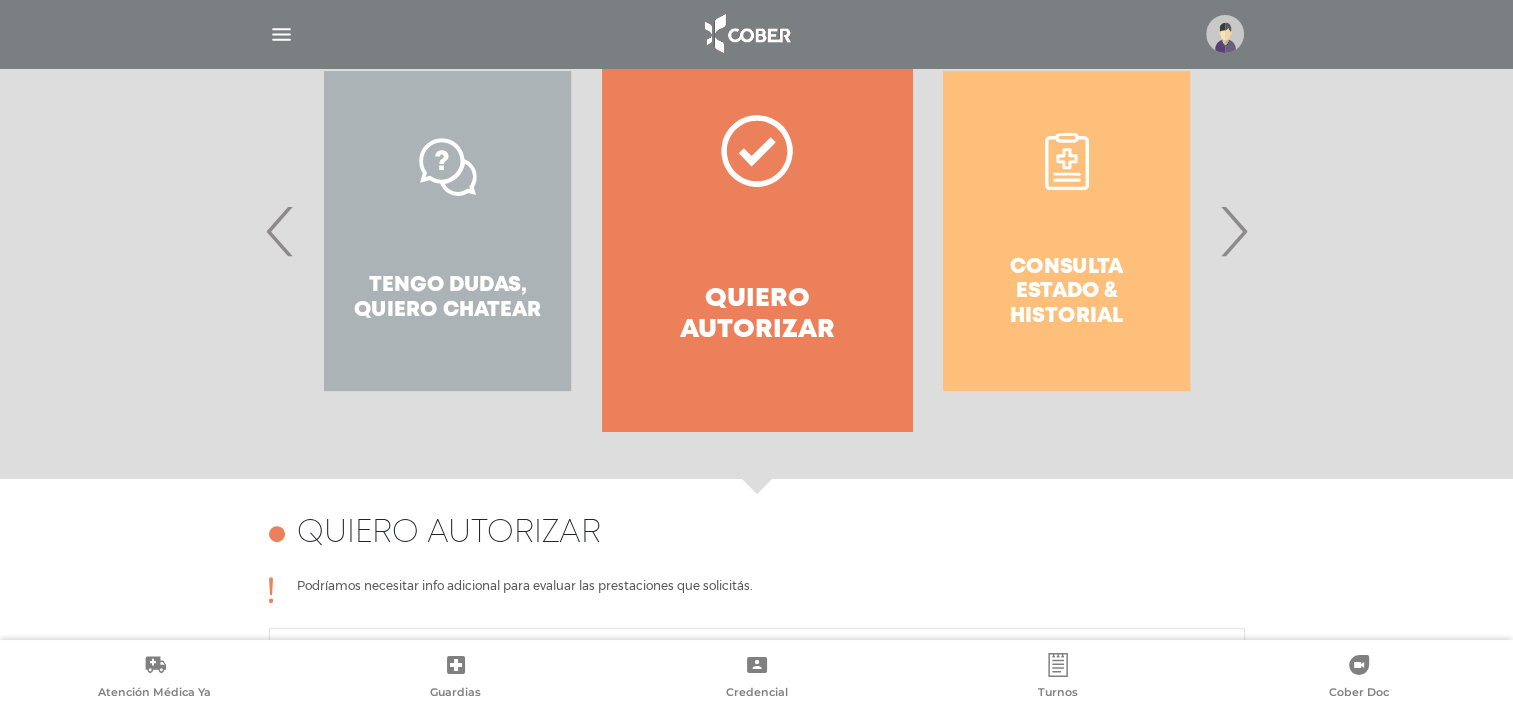 click on "Consulta estado & historial" at bounding box center (1066, 231) 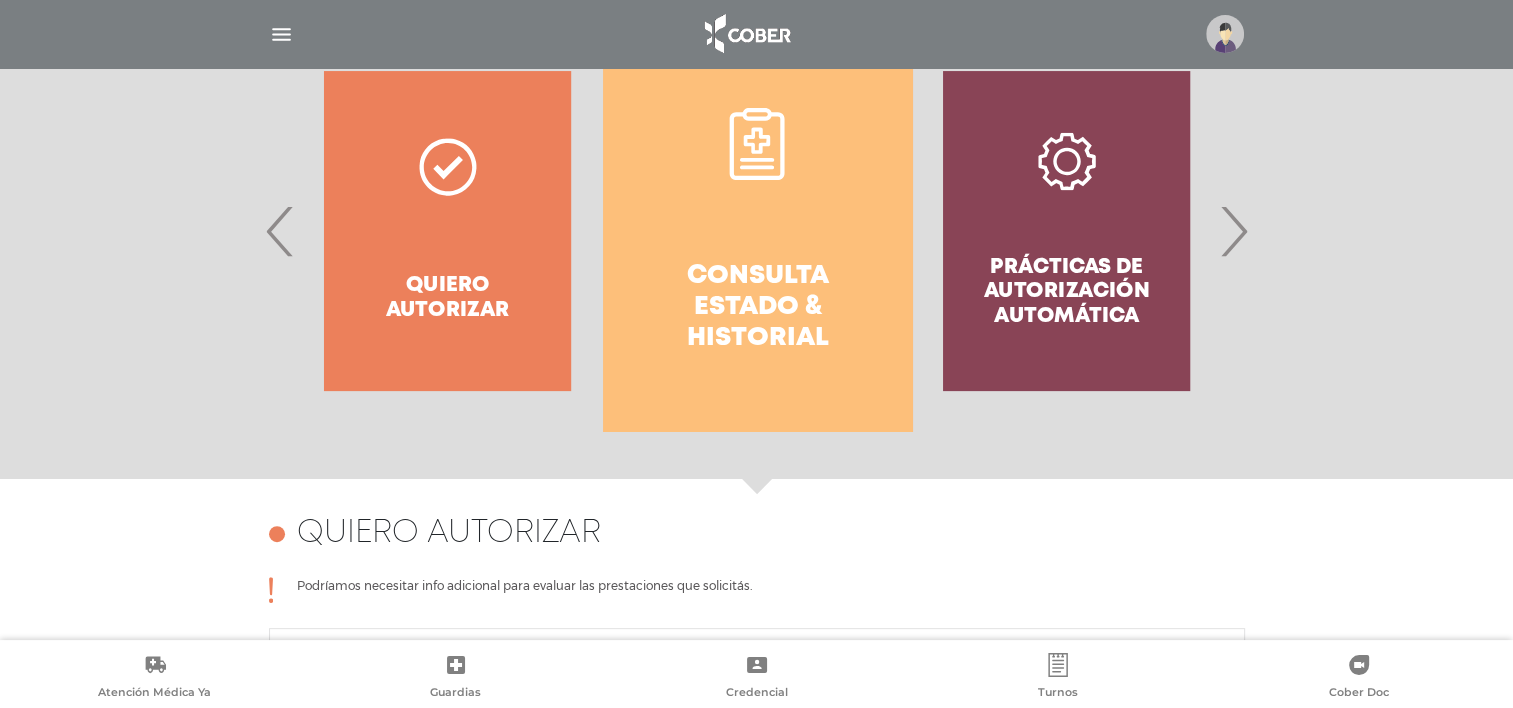click on "Consulta estado & historial" at bounding box center [757, 231] 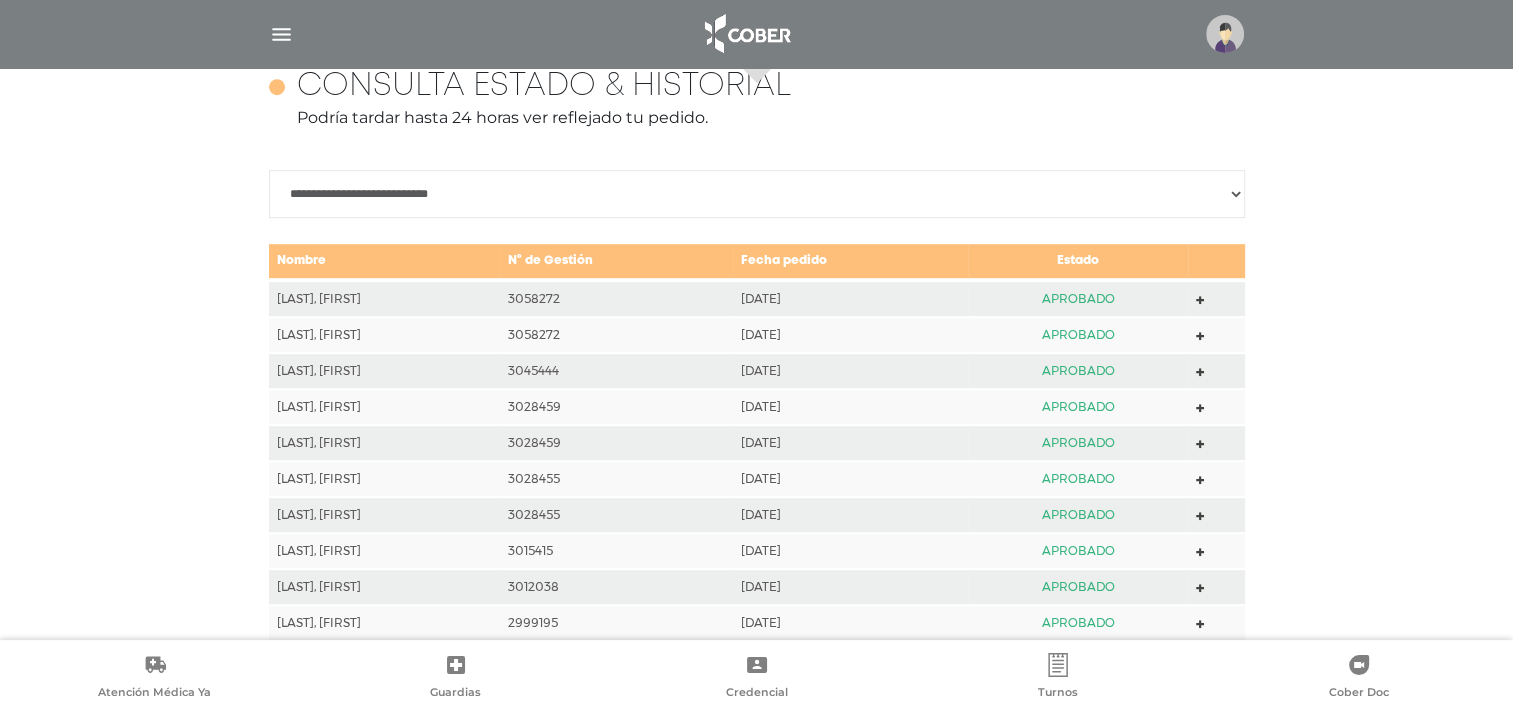 scroll, scrollTop: 888, scrollLeft: 0, axis: vertical 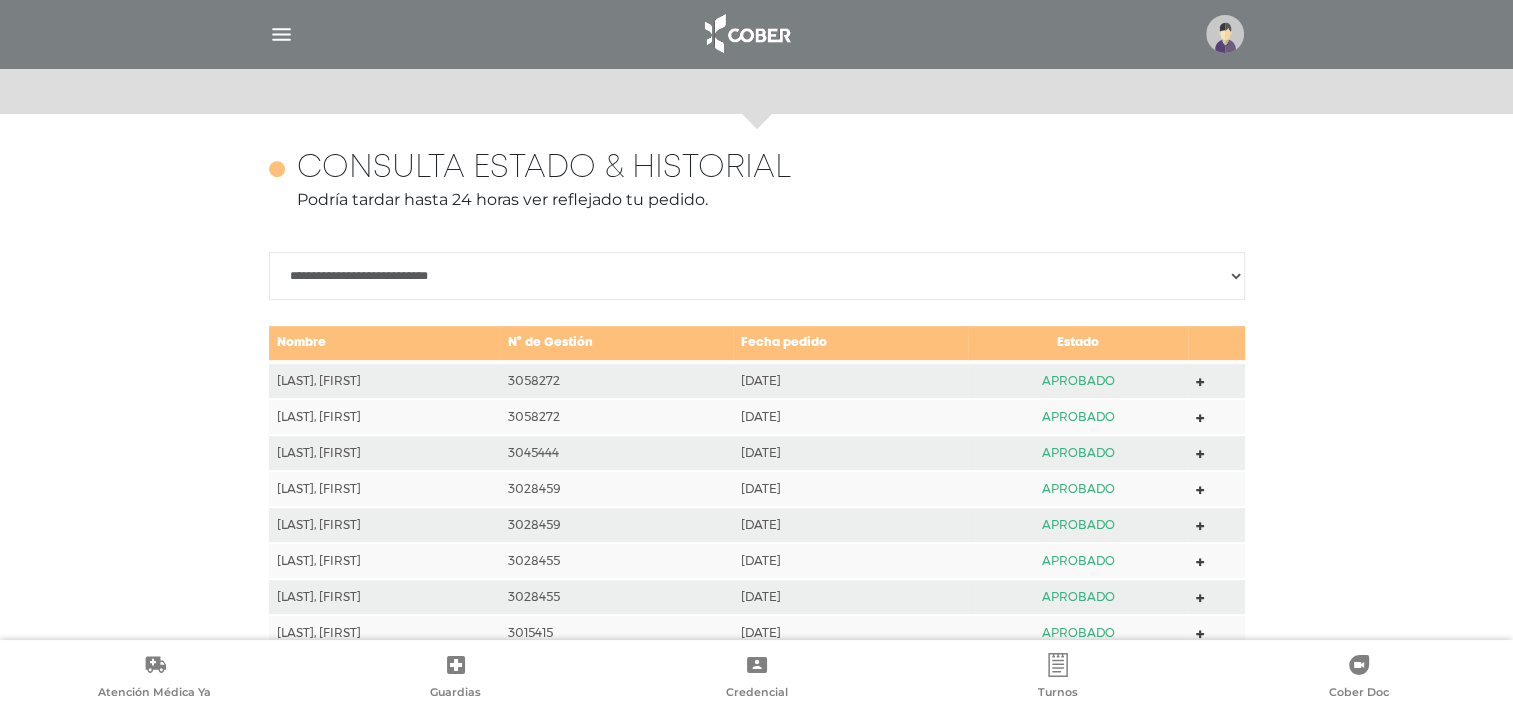 click on "**********" at bounding box center [757, 276] 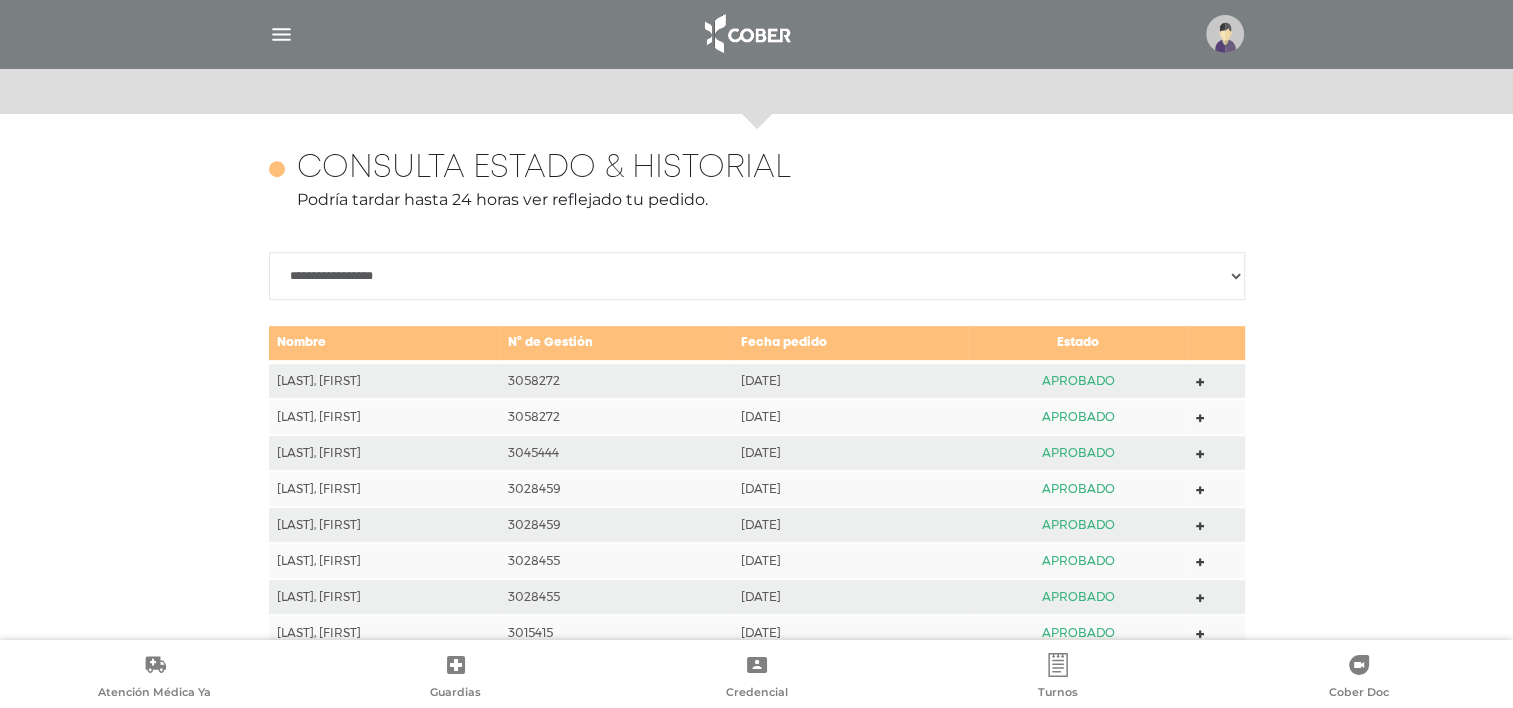 click on "**********" at bounding box center [757, 276] 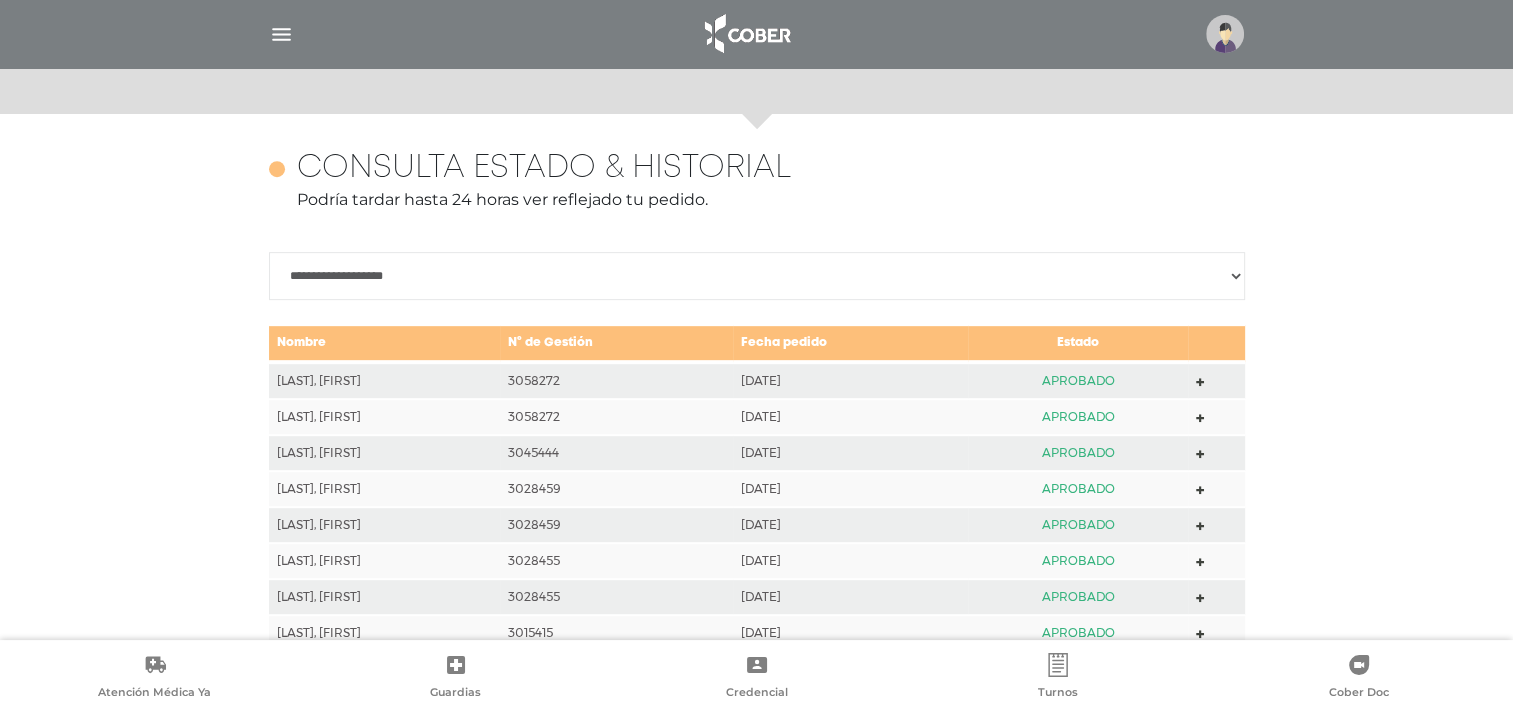 click on "**********" at bounding box center (757, 276) 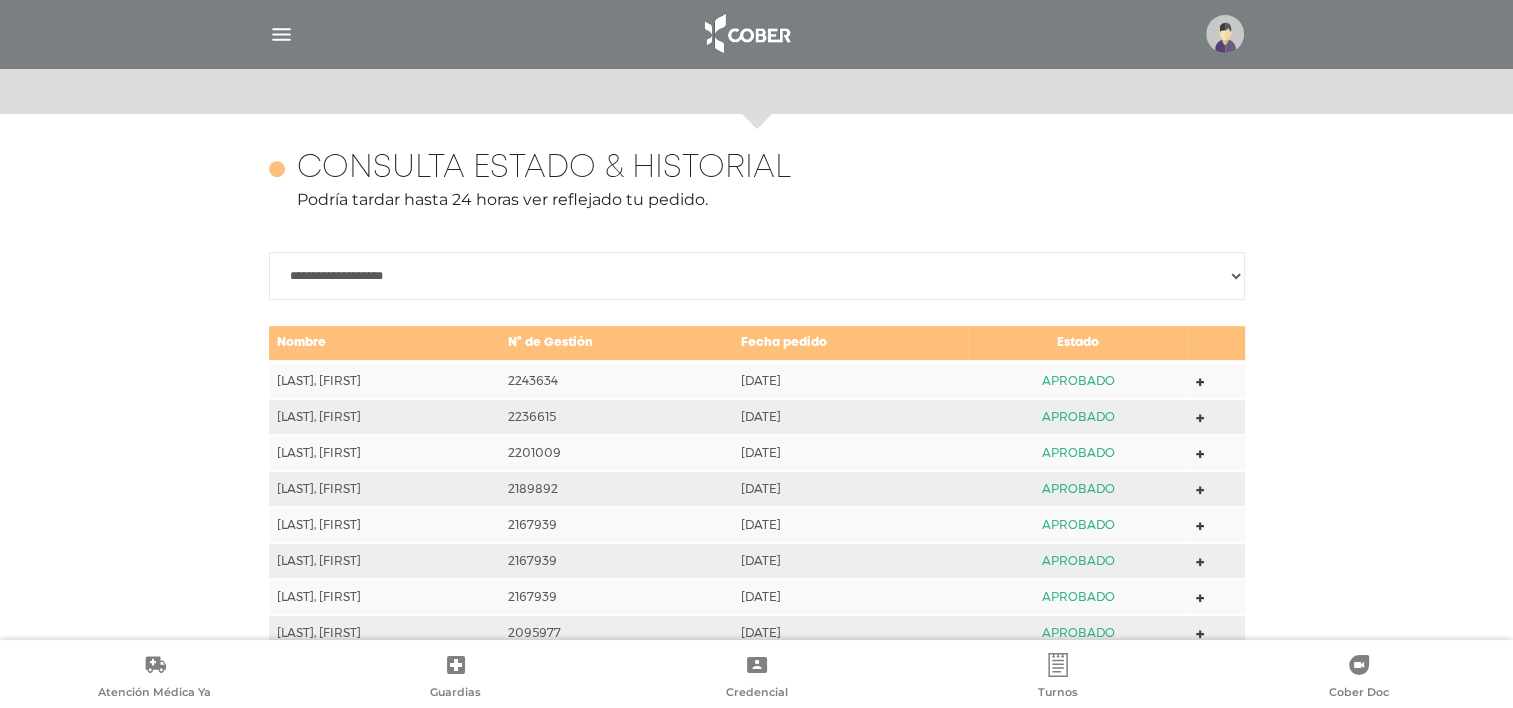 click on "**********" at bounding box center [757, 276] 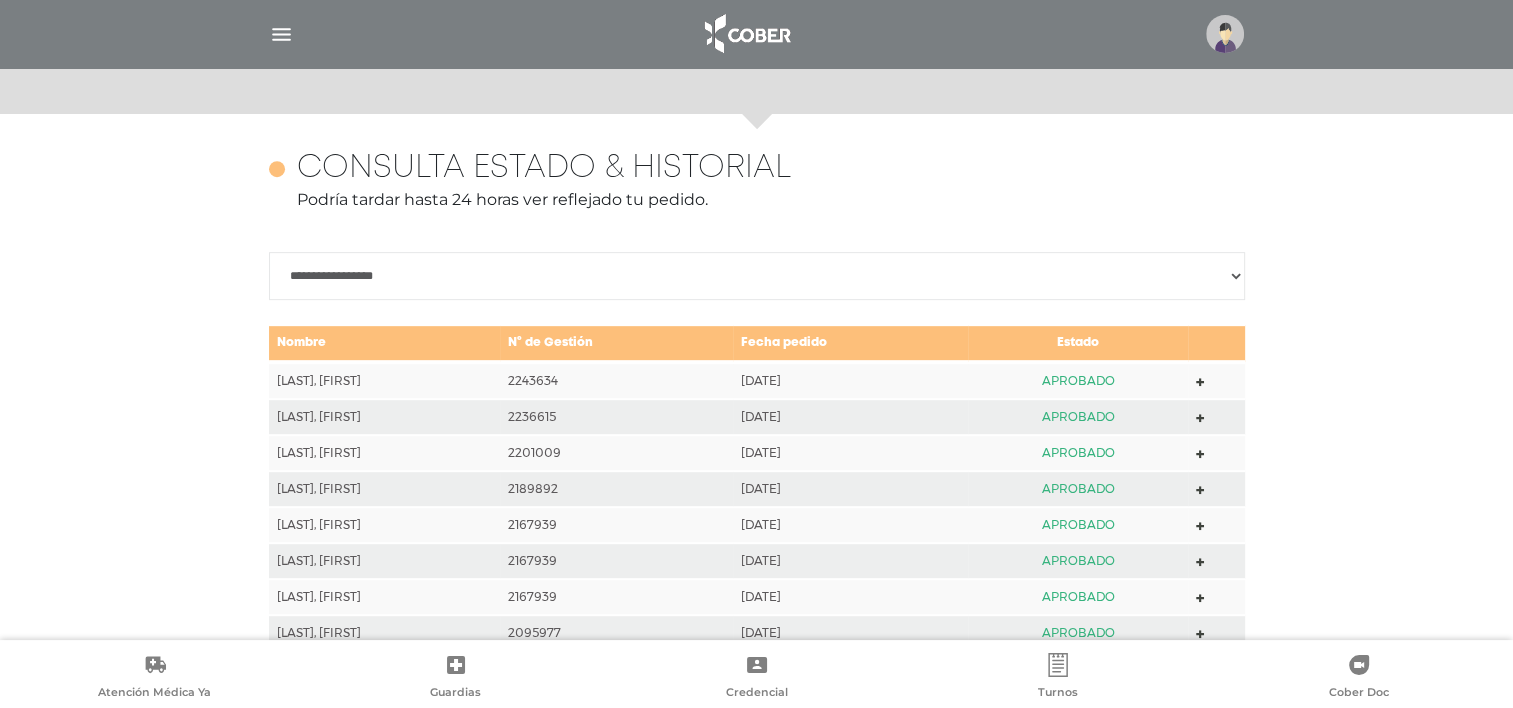 click on "**********" at bounding box center (757, 276) 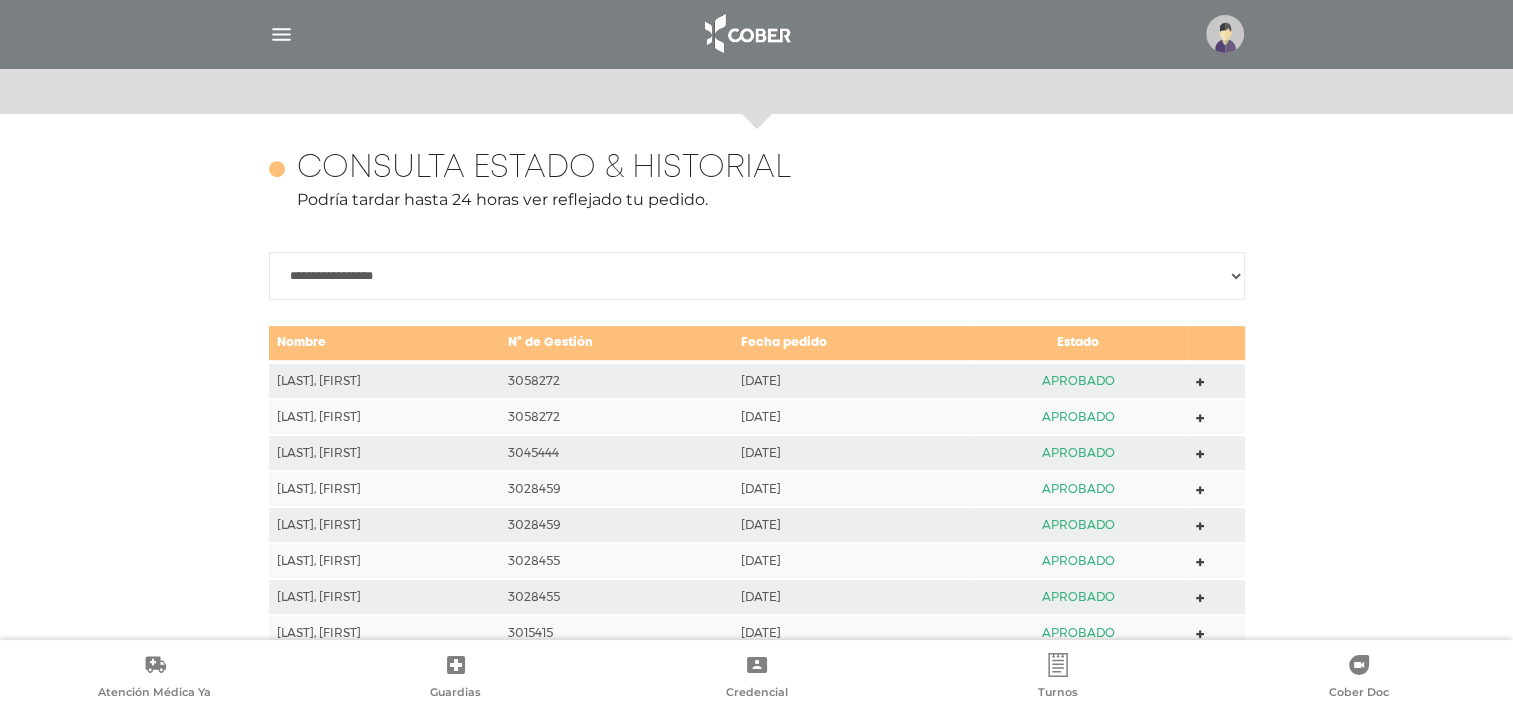 click at bounding box center [281, 34] 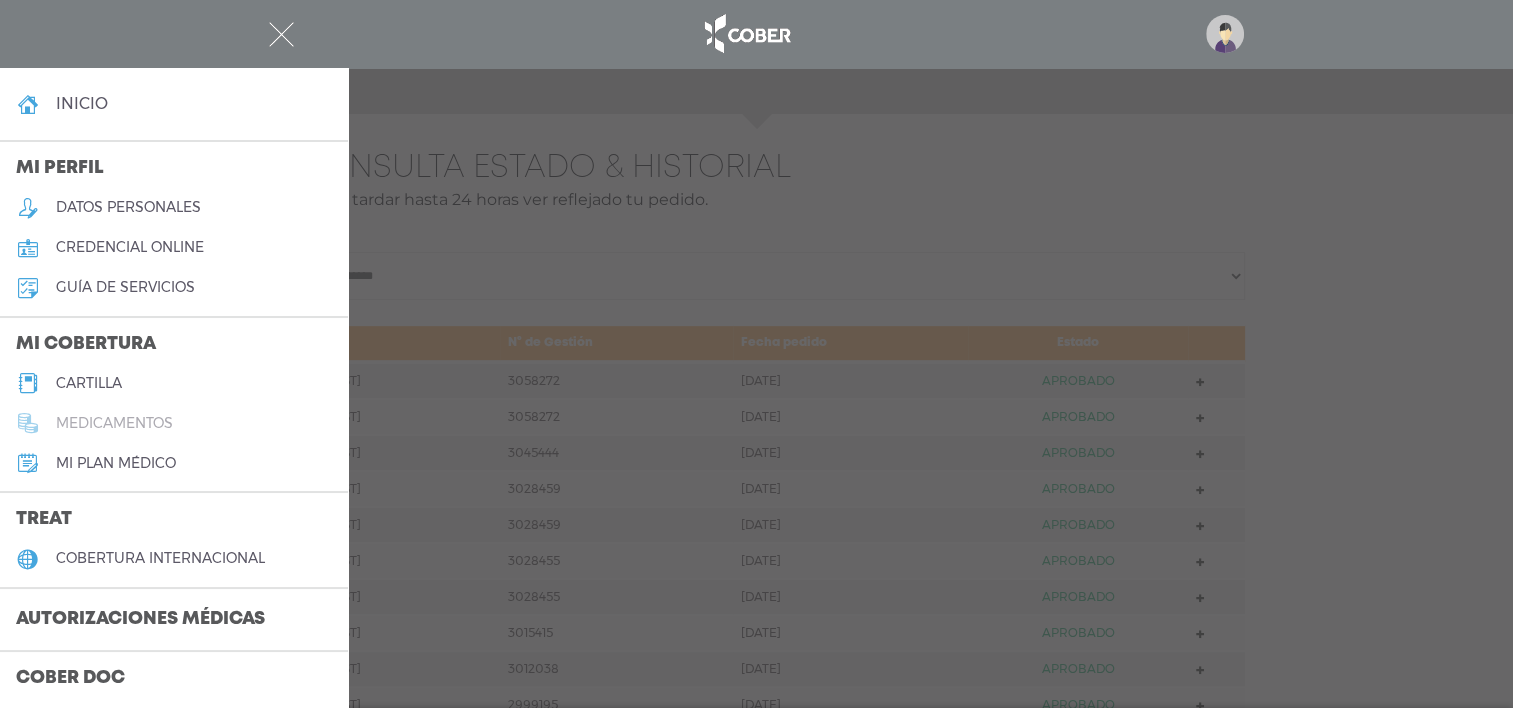 click on "medicamentos" at bounding box center [114, 423] 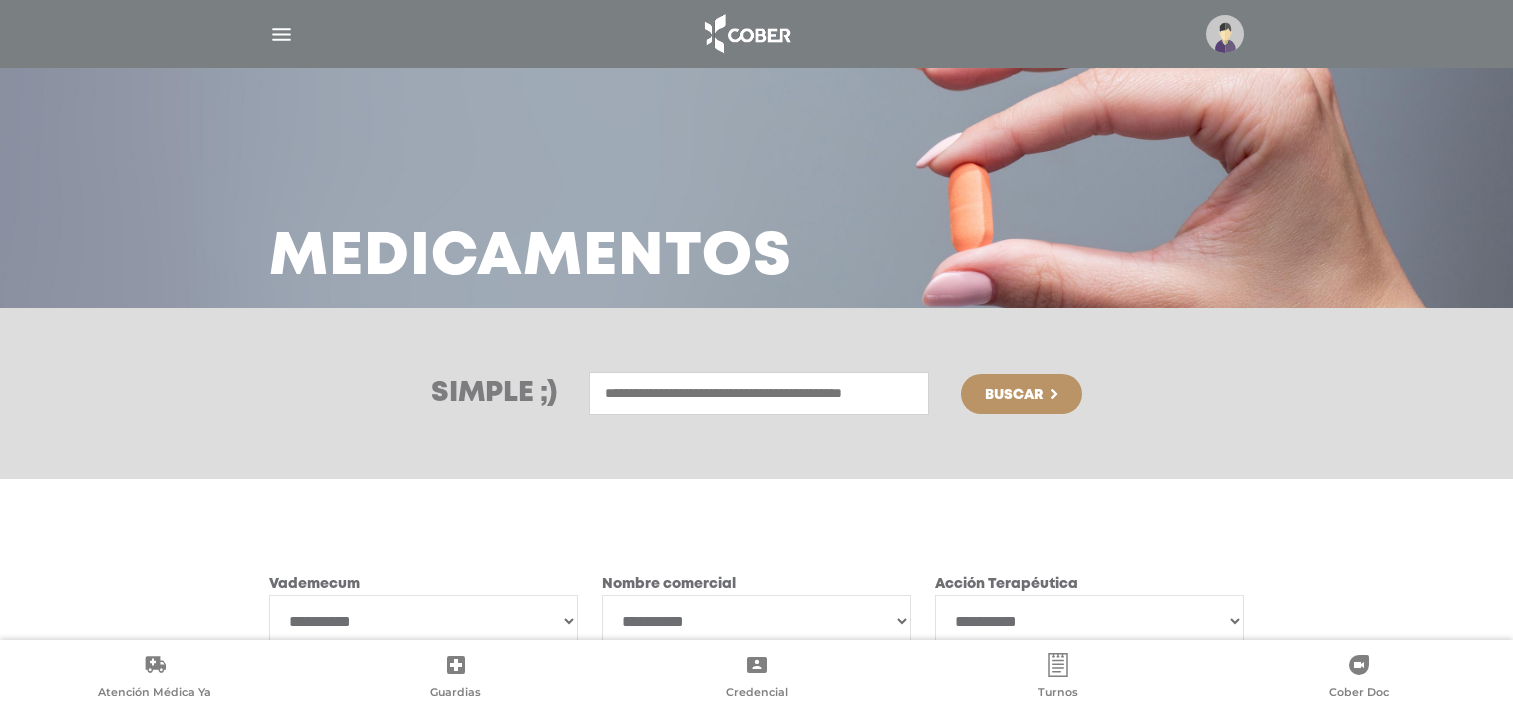 scroll, scrollTop: 0, scrollLeft: 0, axis: both 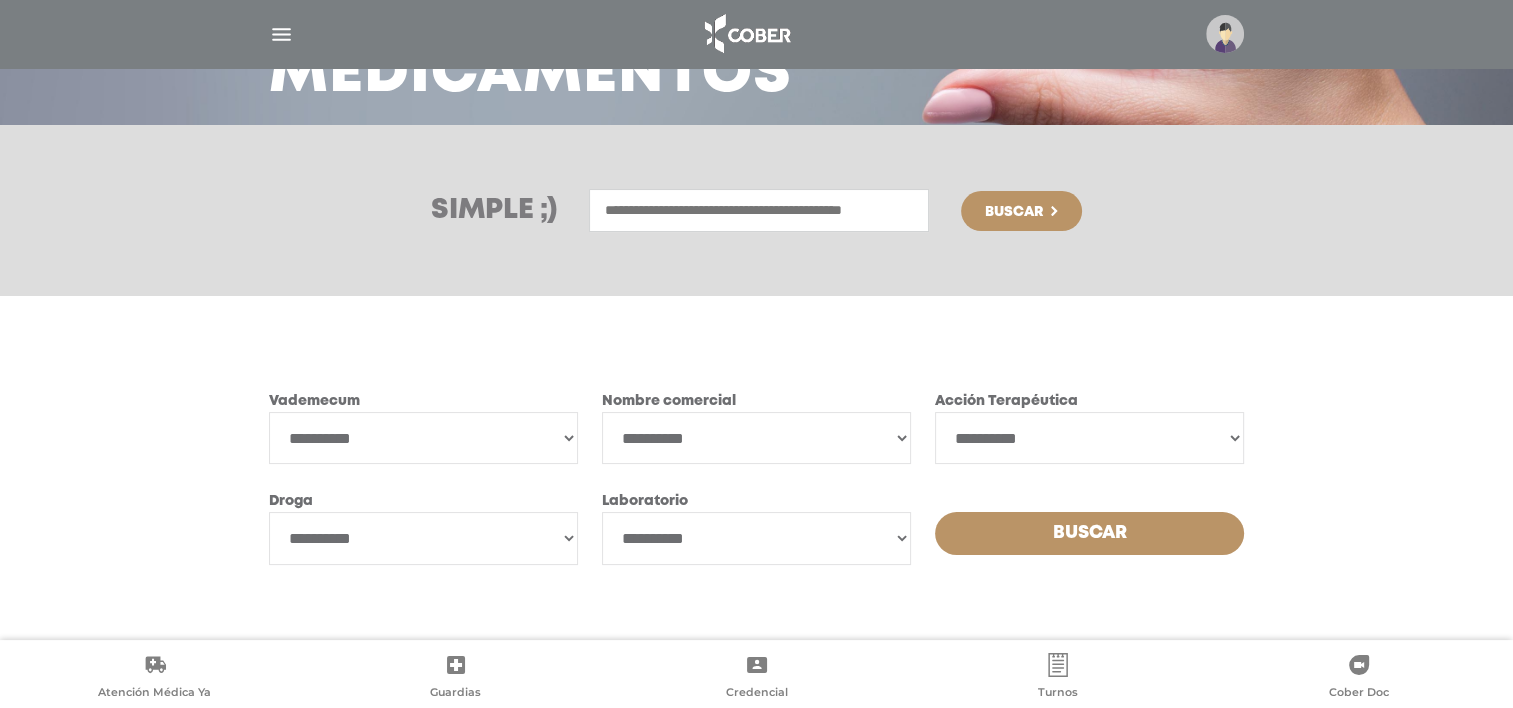 click at bounding box center [757, 34] 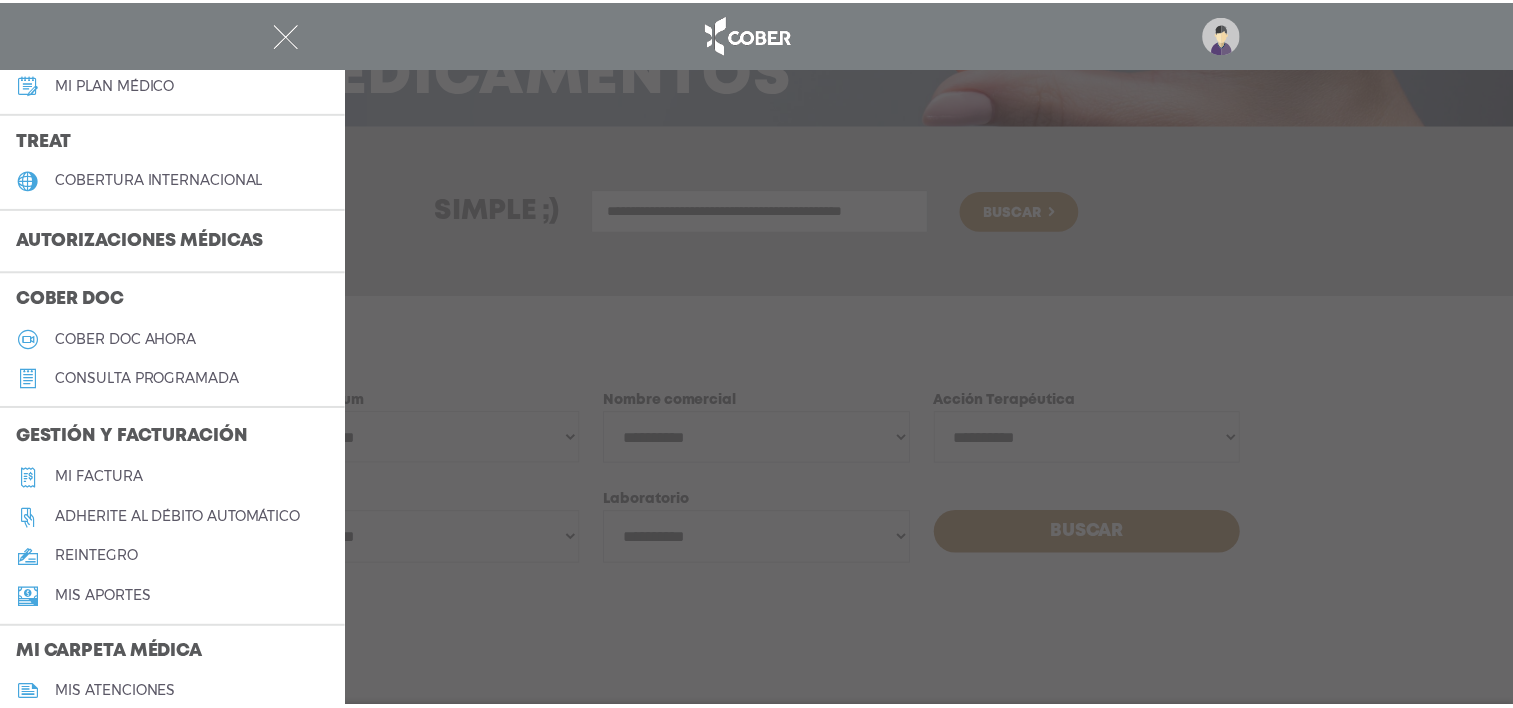 scroll, scrollTop: 384, scrollLeft: 0, axis: vertical 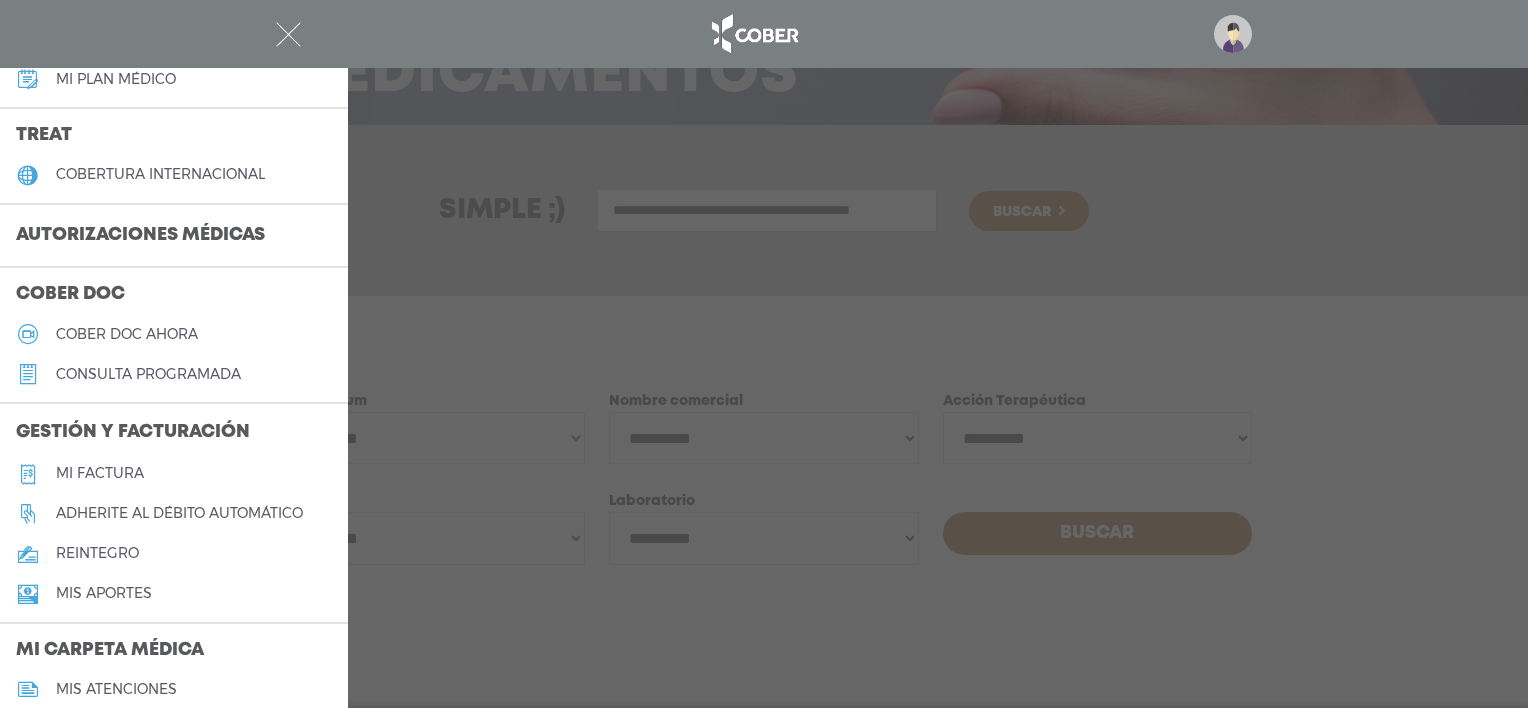 click on "Mi factura" at bounding box center (100, 473) 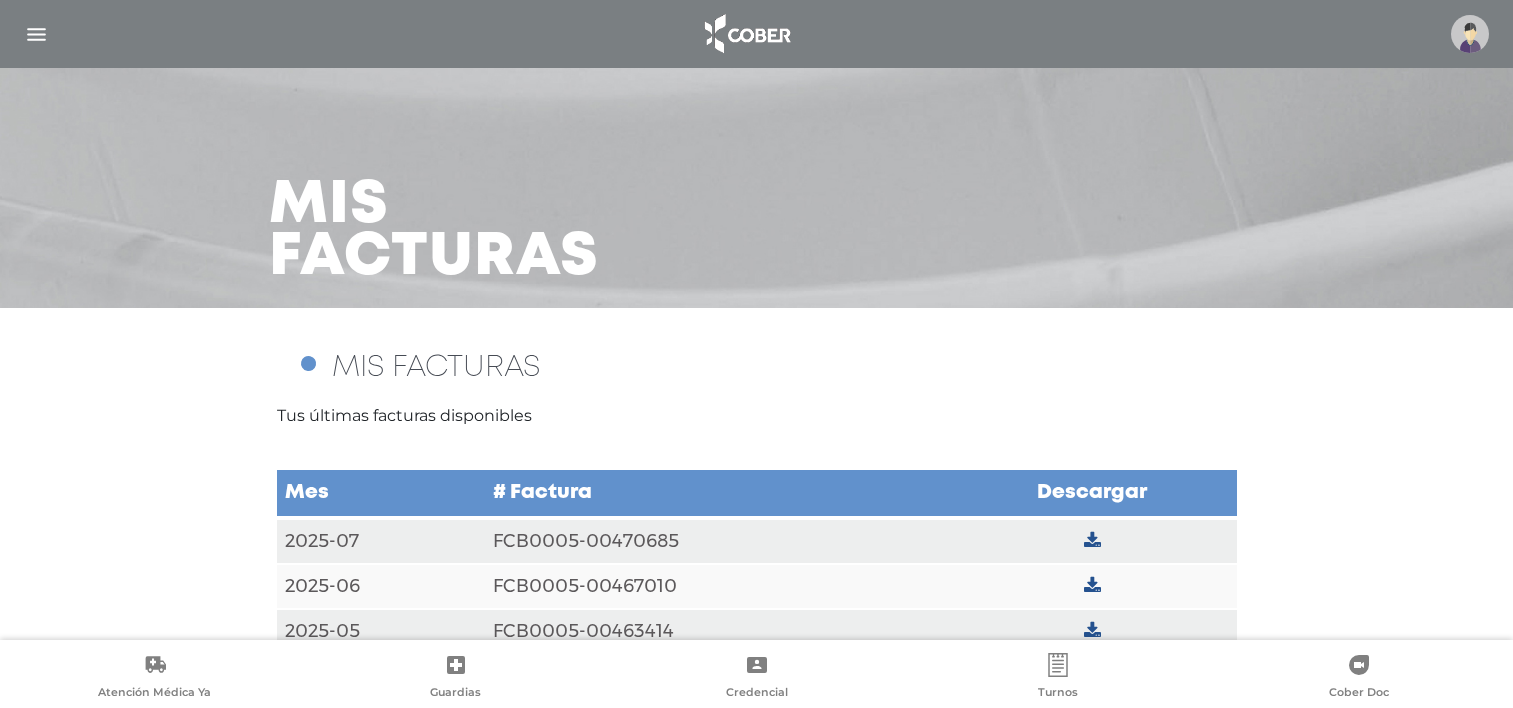scroll, scrollTop: 0, scrollLeft: 0, axis: both 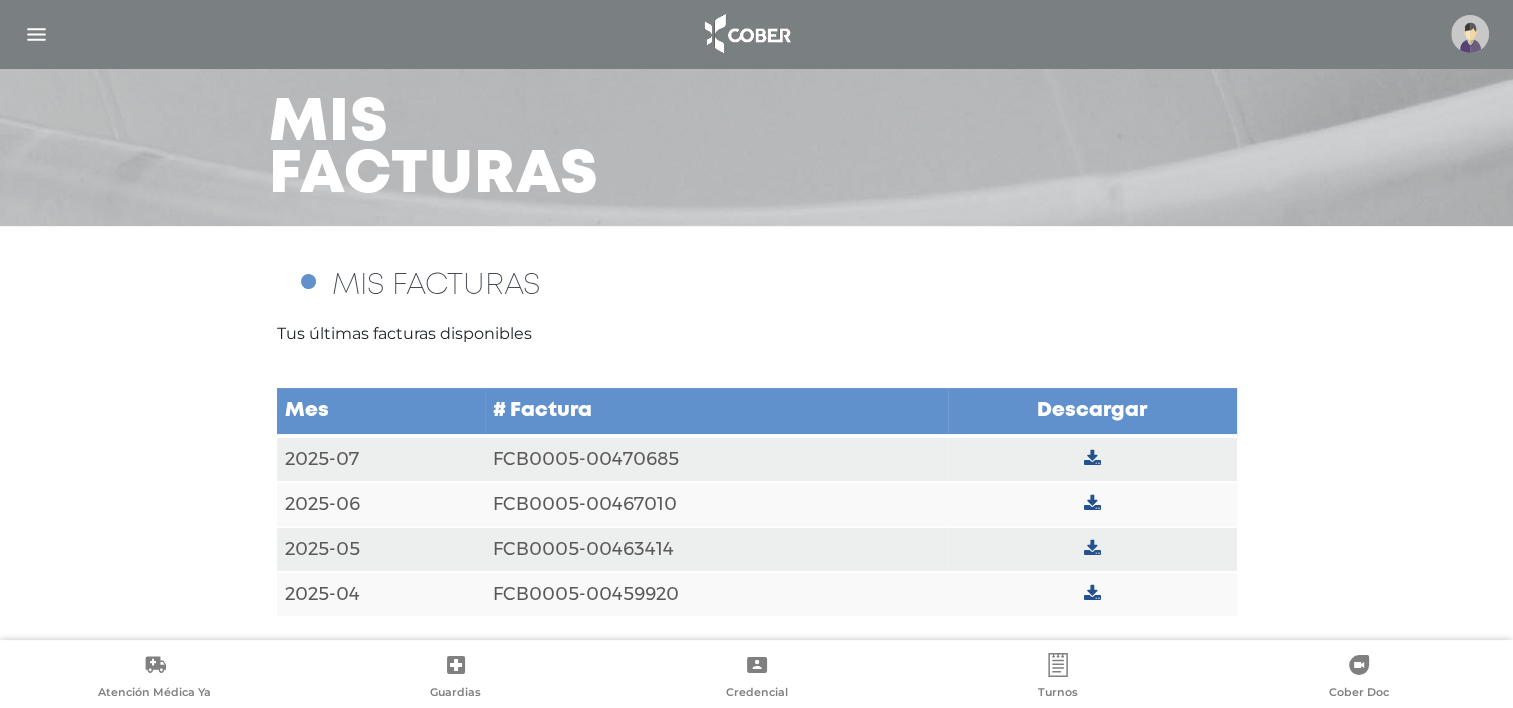 click at bounding box center [1092, 459] 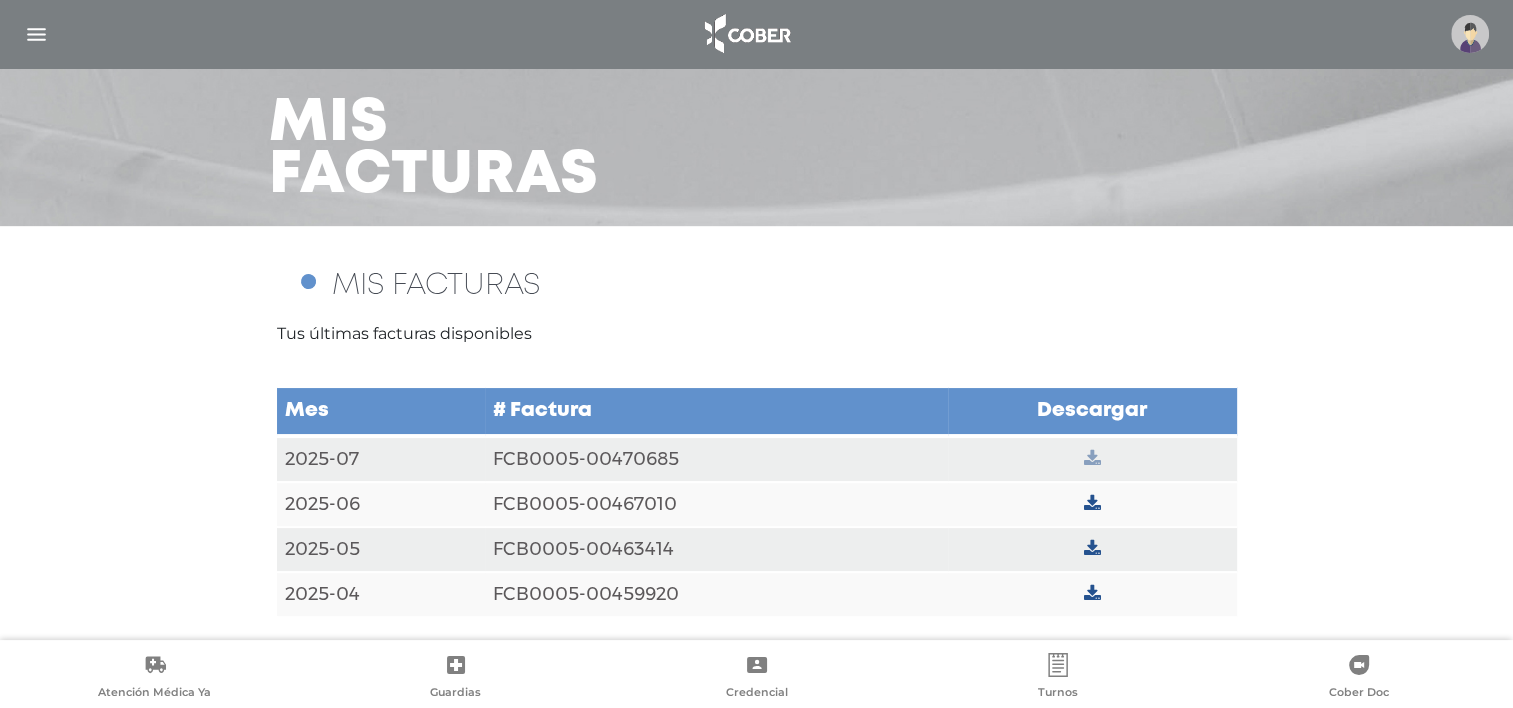 click at bounding box center (1092, 459) 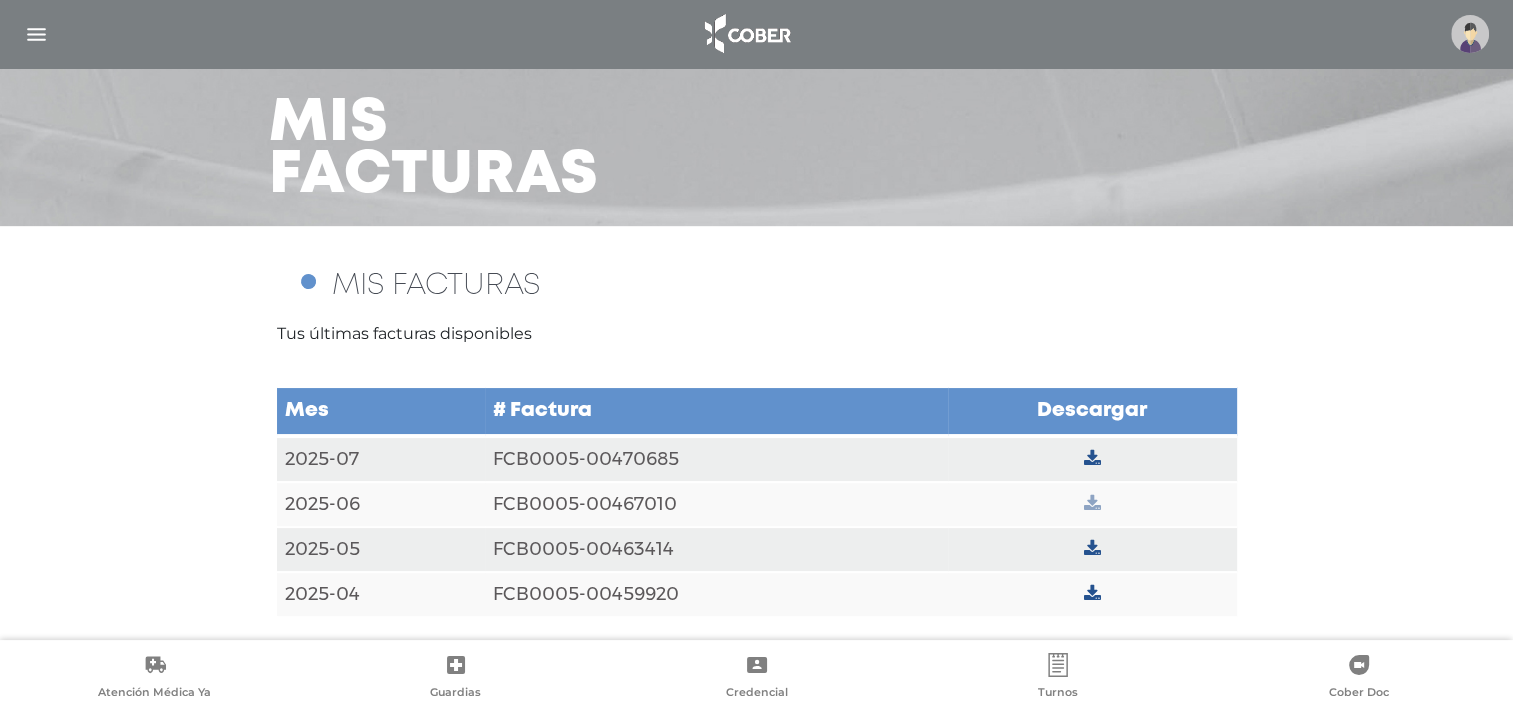 click at bounding box center [1092, 504] 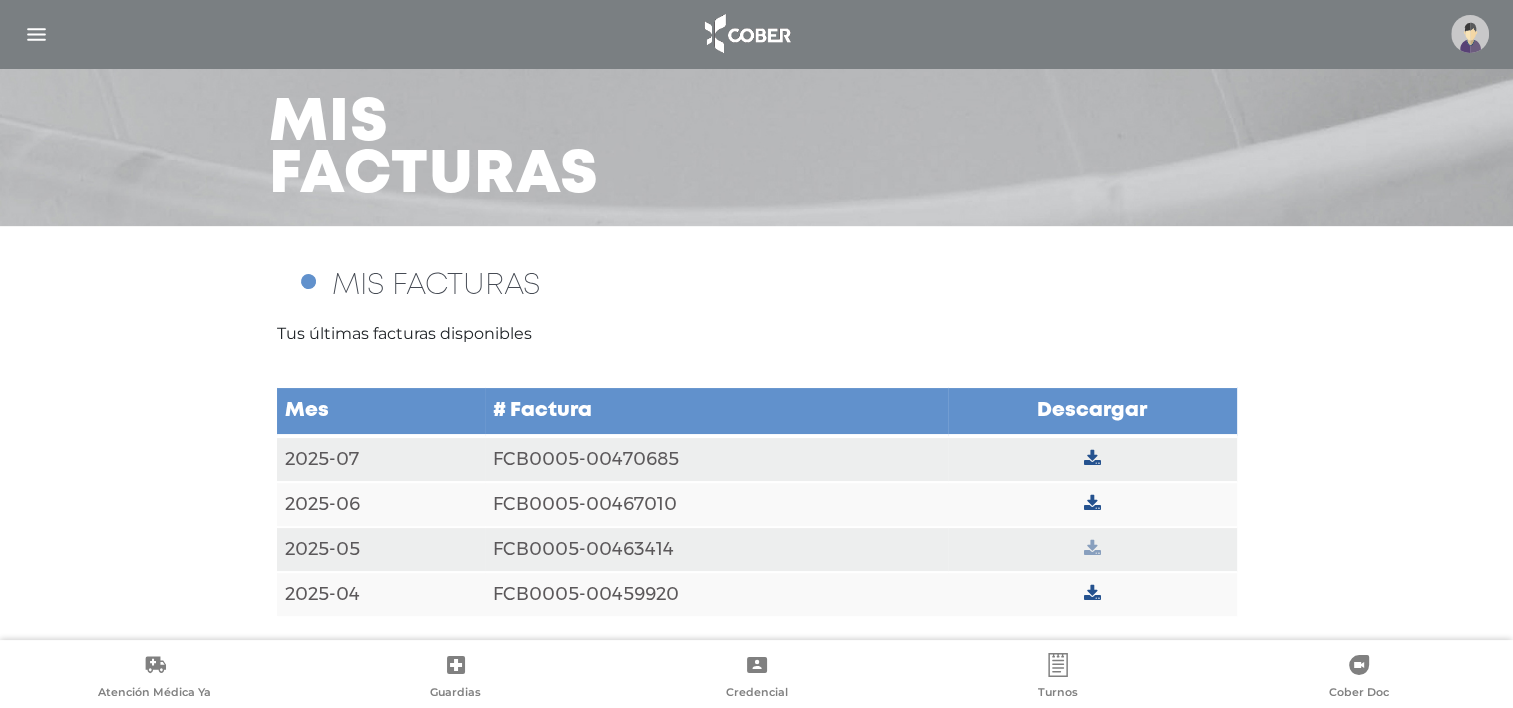 click at bounding box center [1092, 549] 